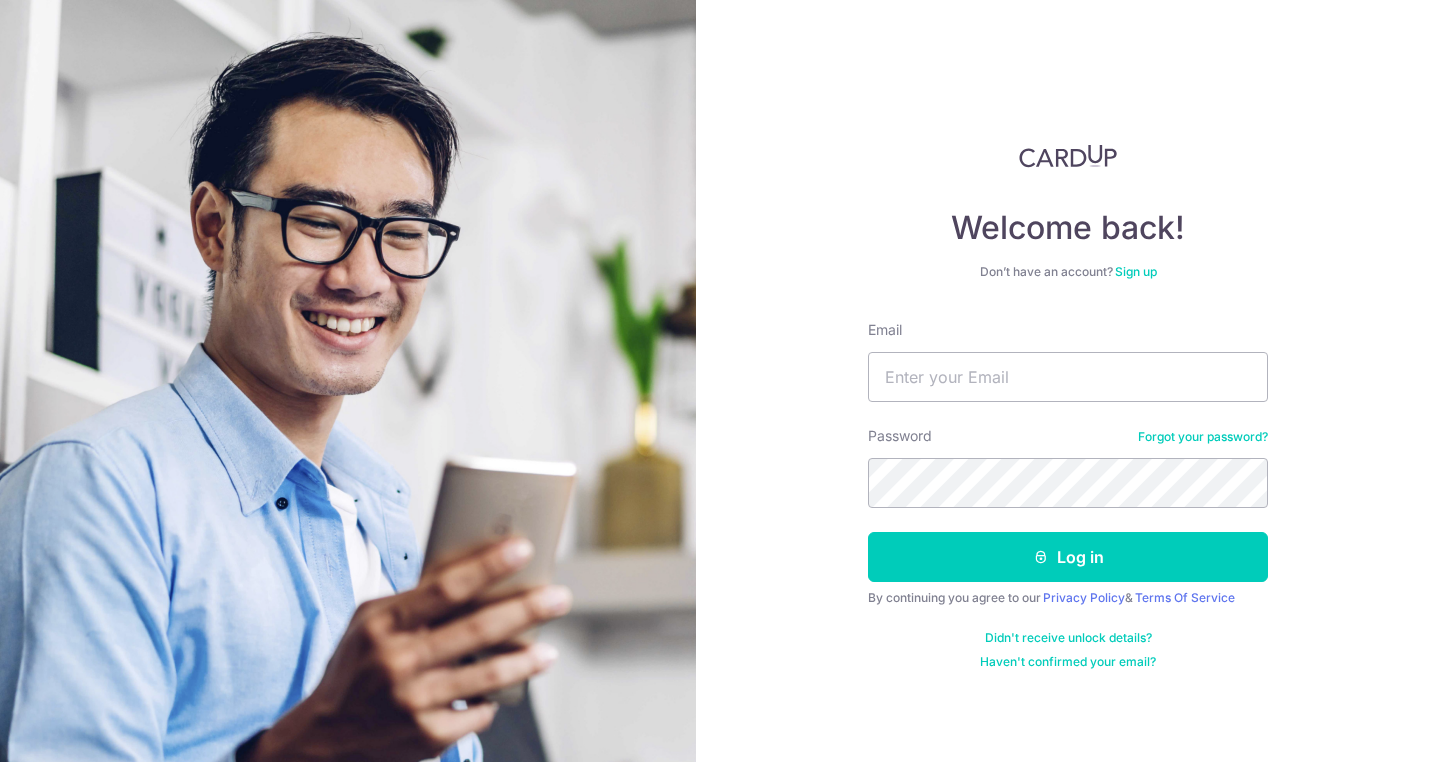 scroll, scrollTop: 0, scrollLeft: 0, axis: both 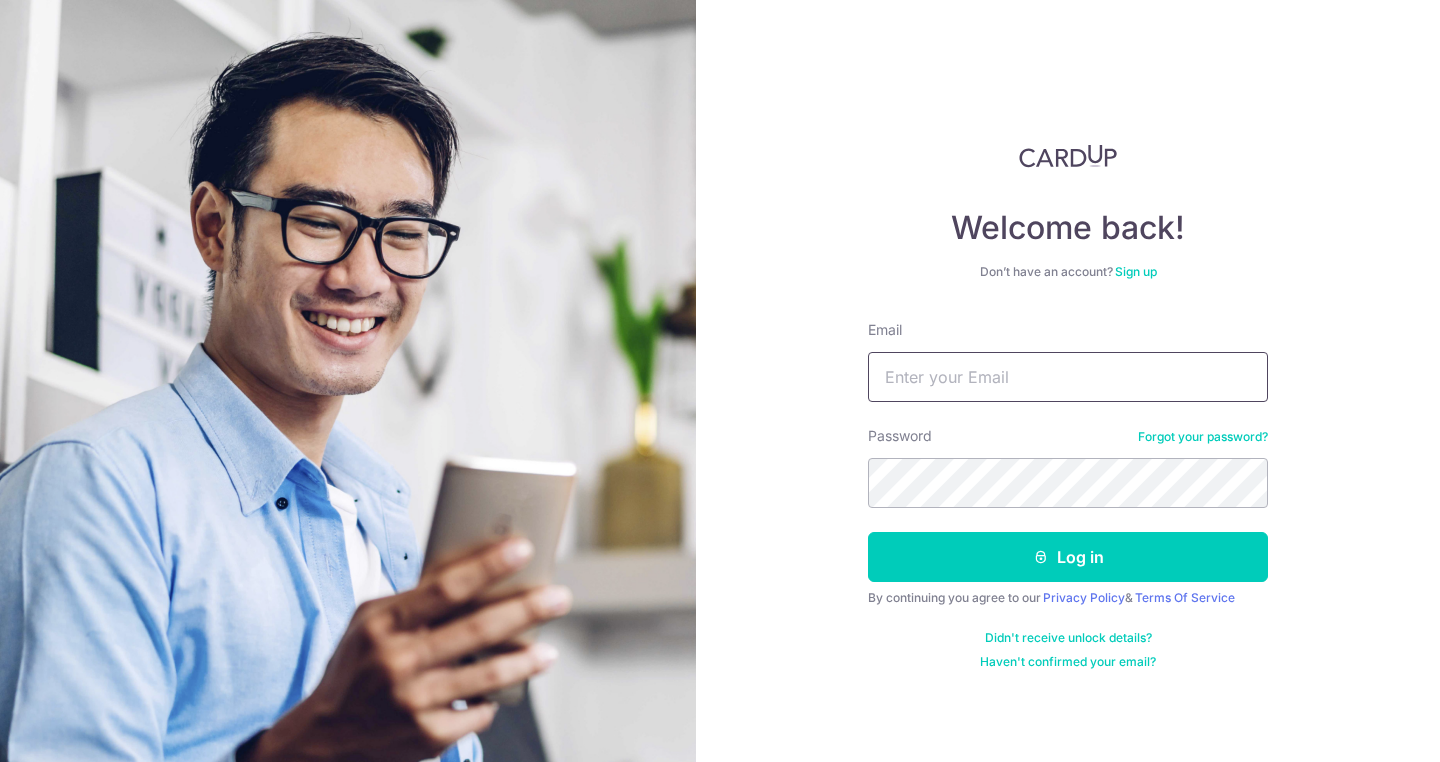type on "cforrest90@[EMAIL]" 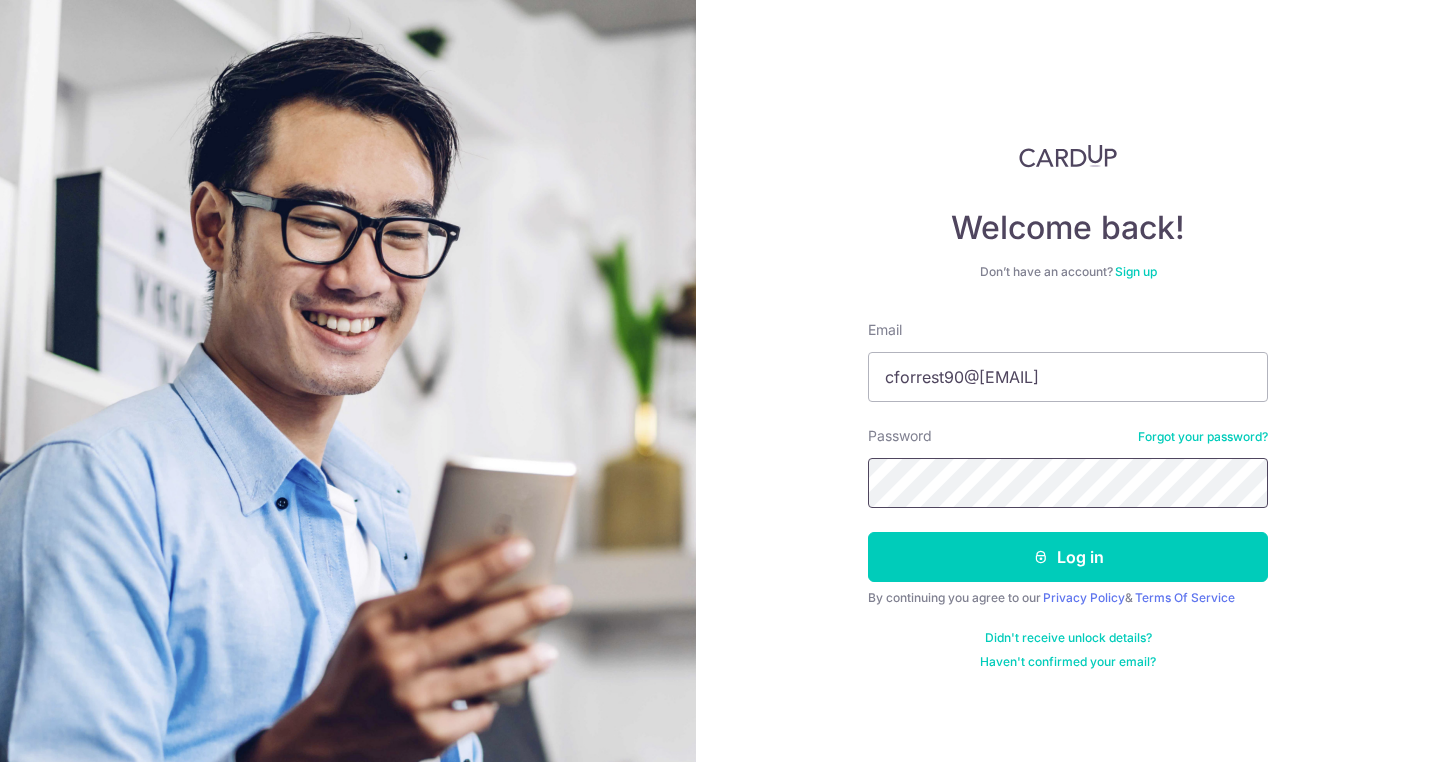 click on "Log in" at bounding box center (1068, 557) 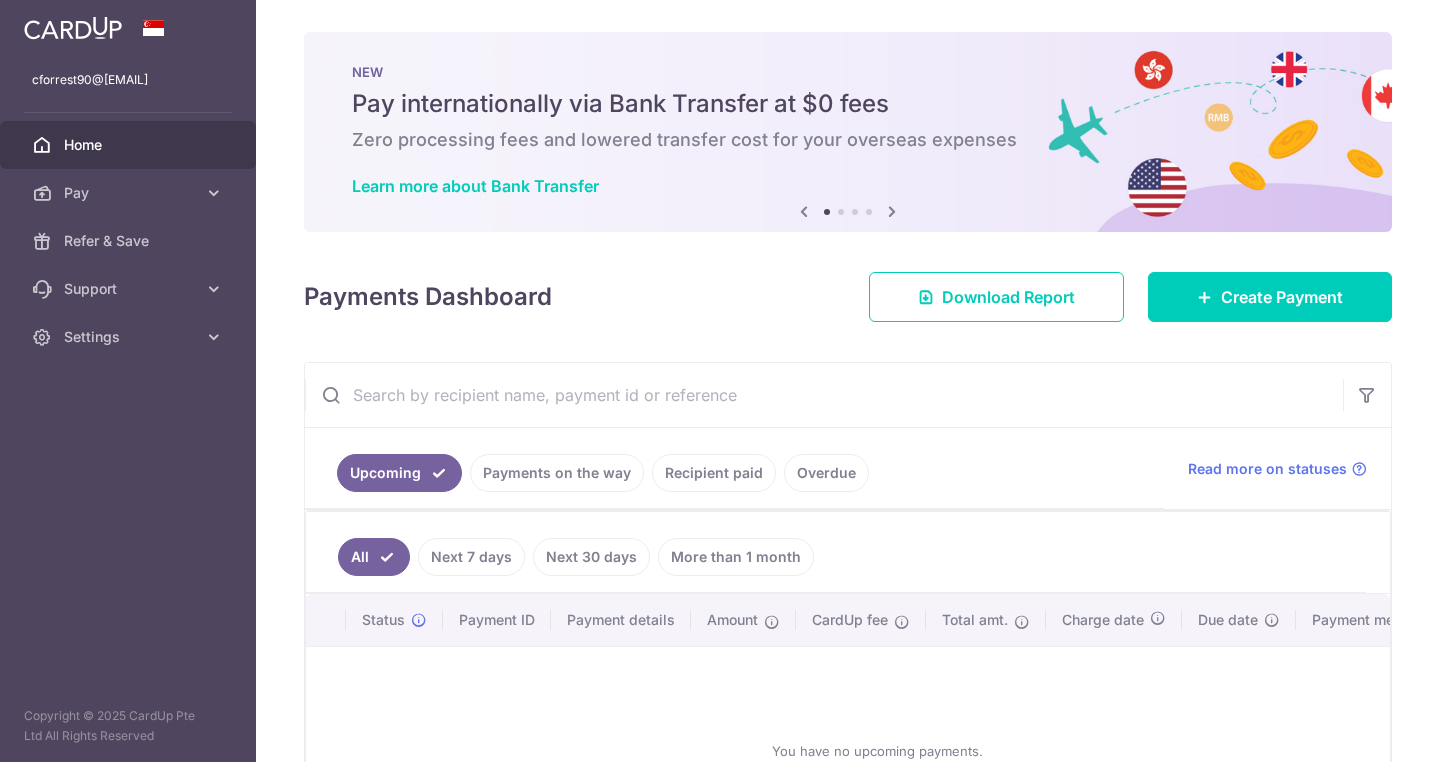 scroll, scrollTop: 0, scrollLeft: 0, axis: both 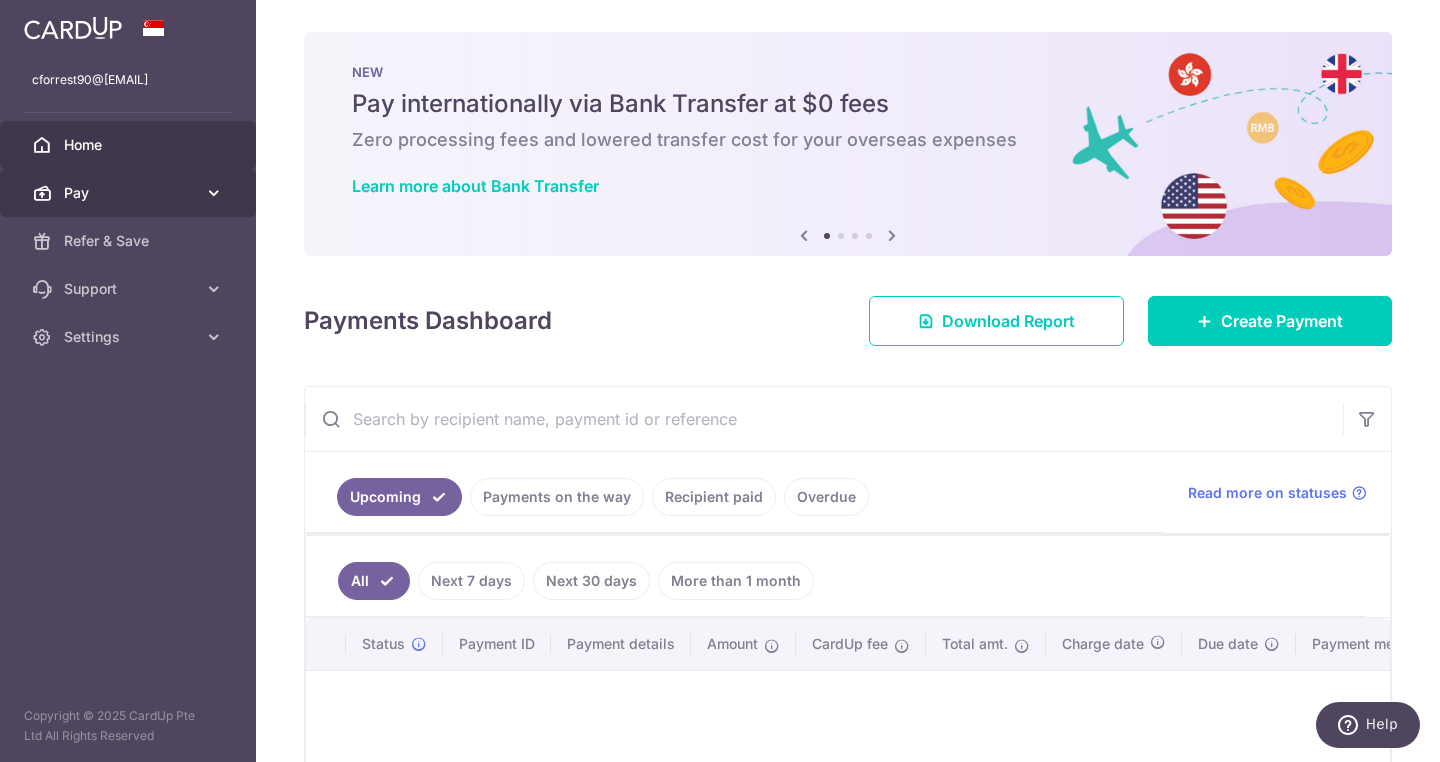 click on "Pay" at bounding box center (130, 193) 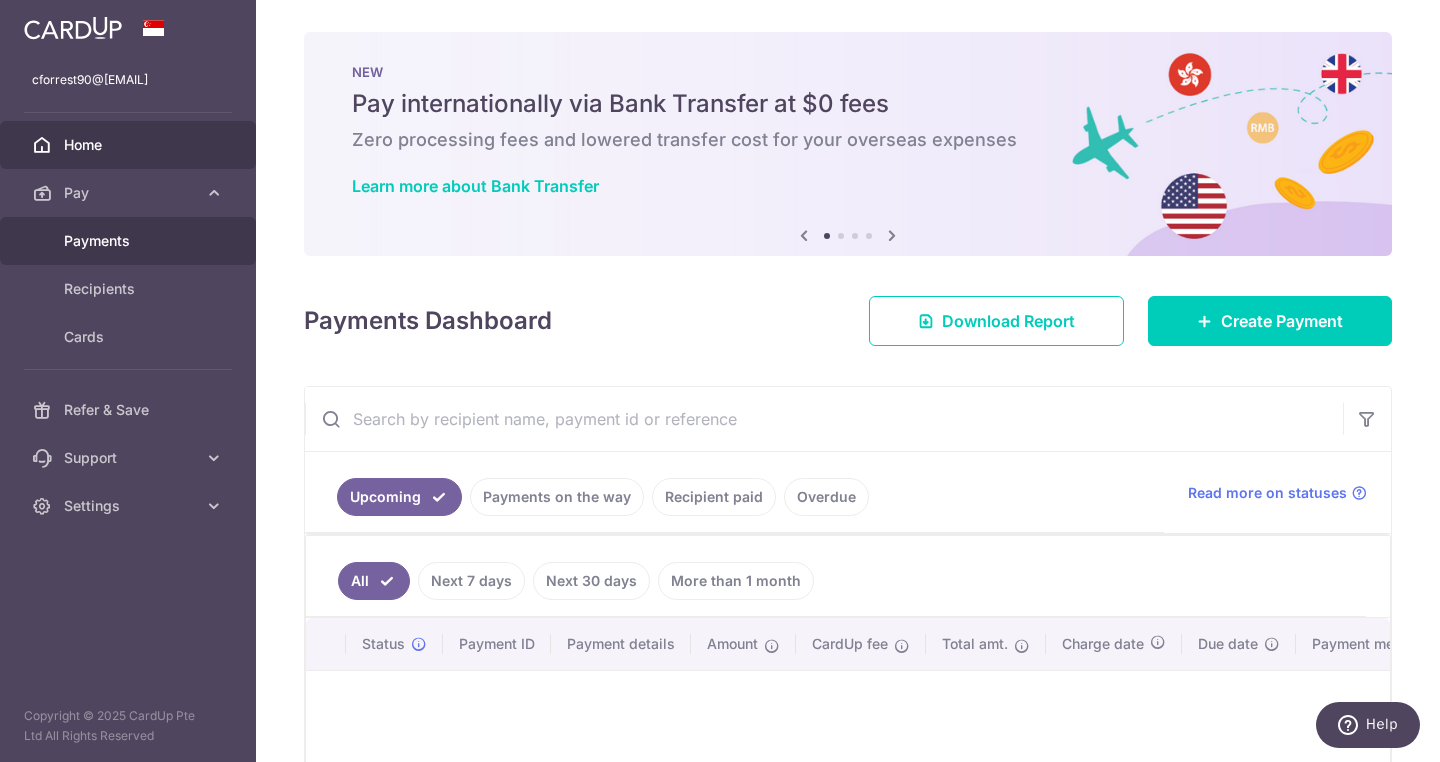 click on "Payments" at bounding box center [130, 241] 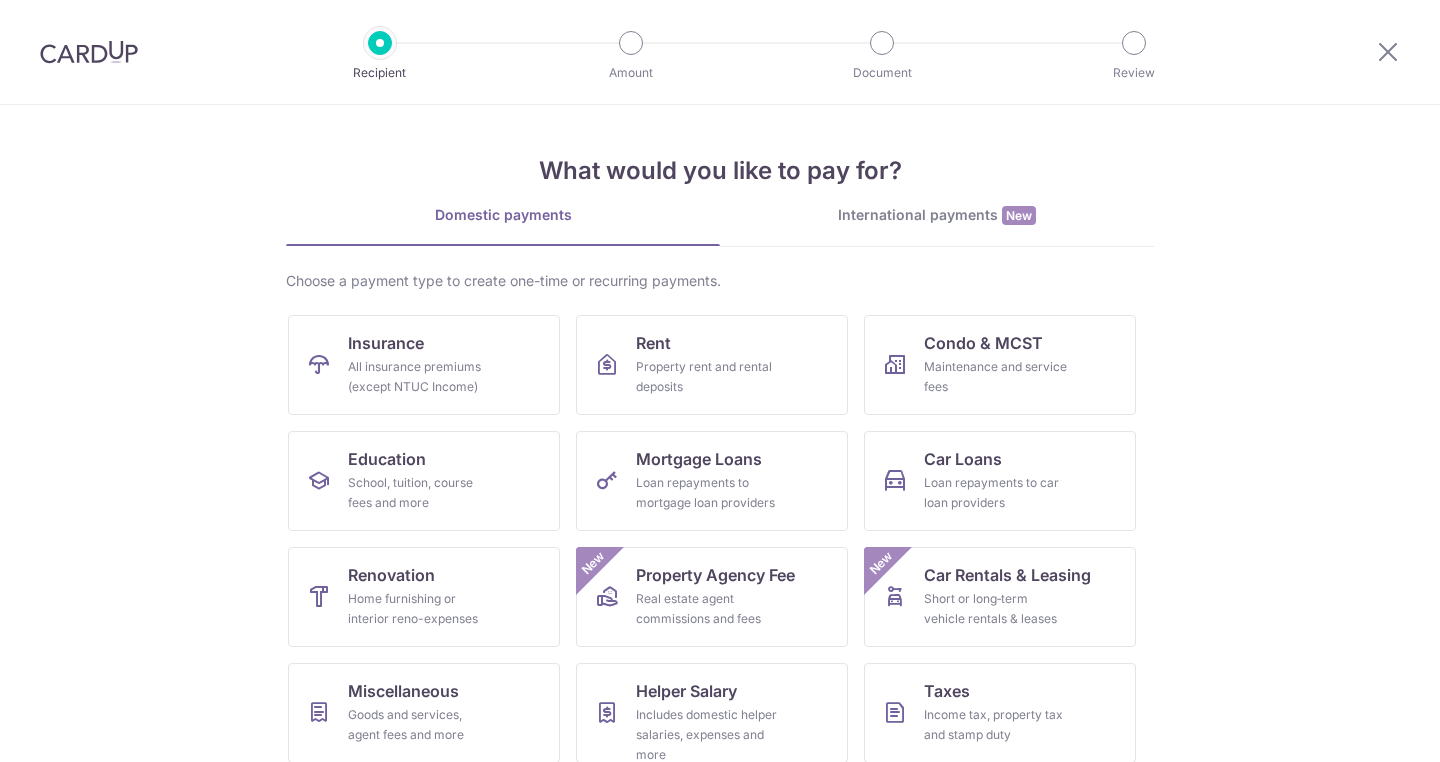 scroll, scrollTop: 0, scrollLeft: 0, axis: both 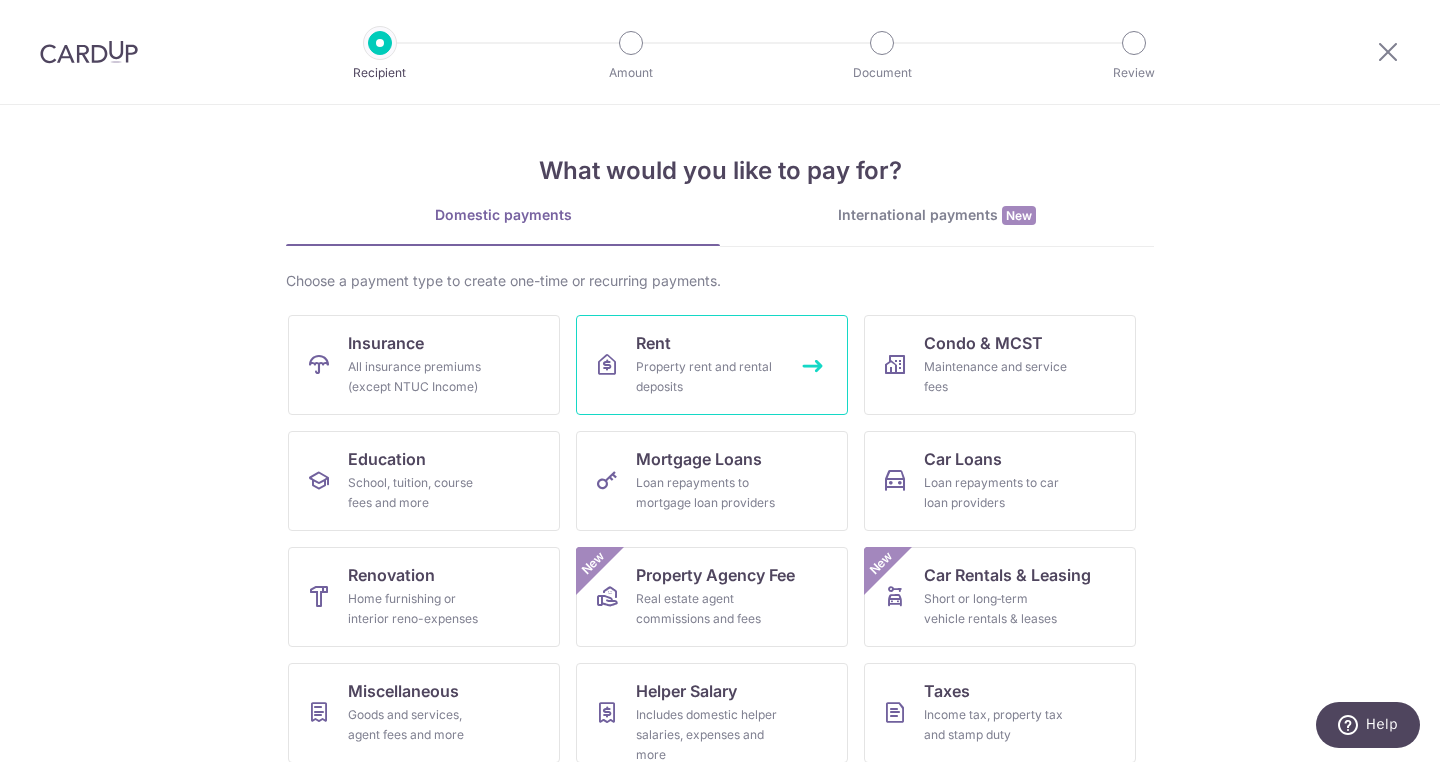 click on "Rent Property rent and rental deposits" at bounding box center [712, 365] 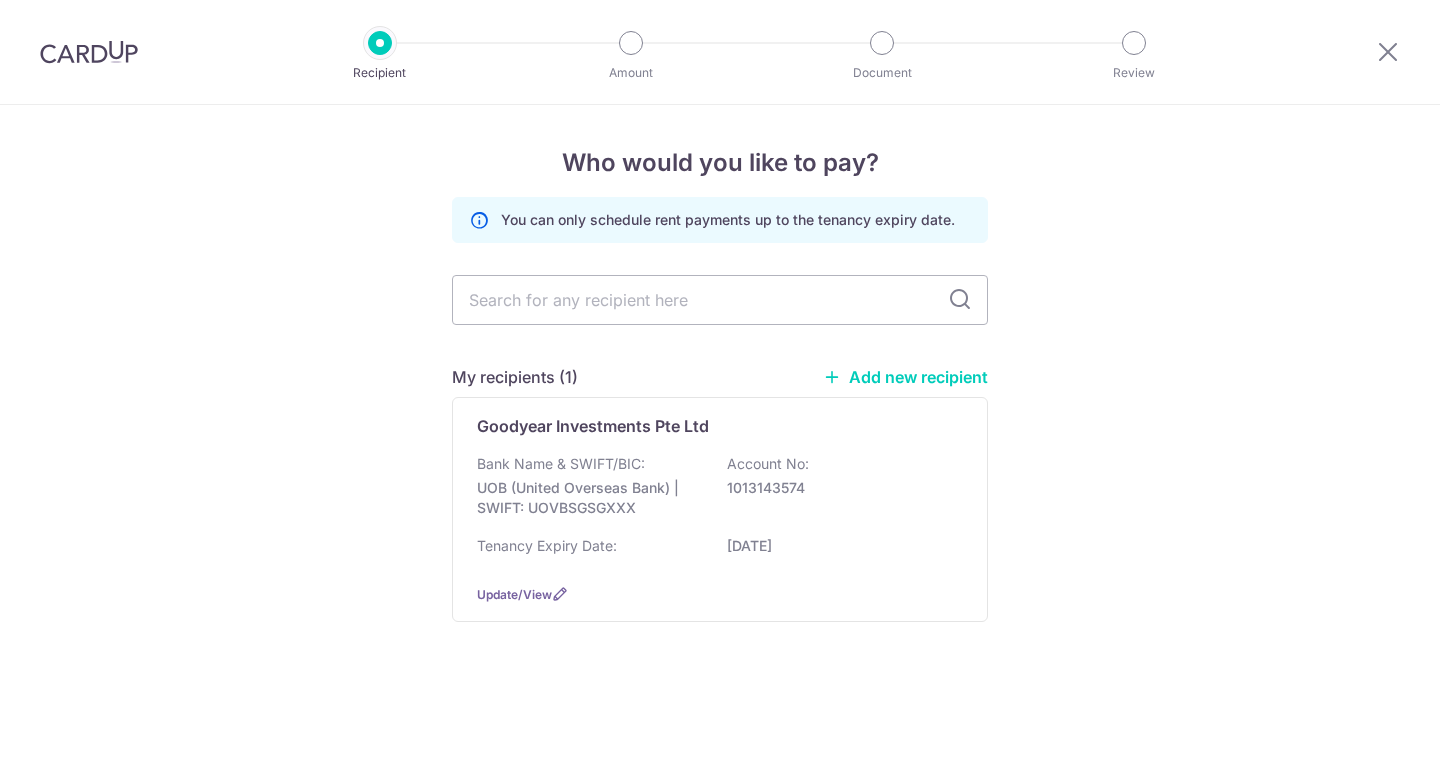 scroll, scrollTop: 0, scrollLeft: 0, axis: both 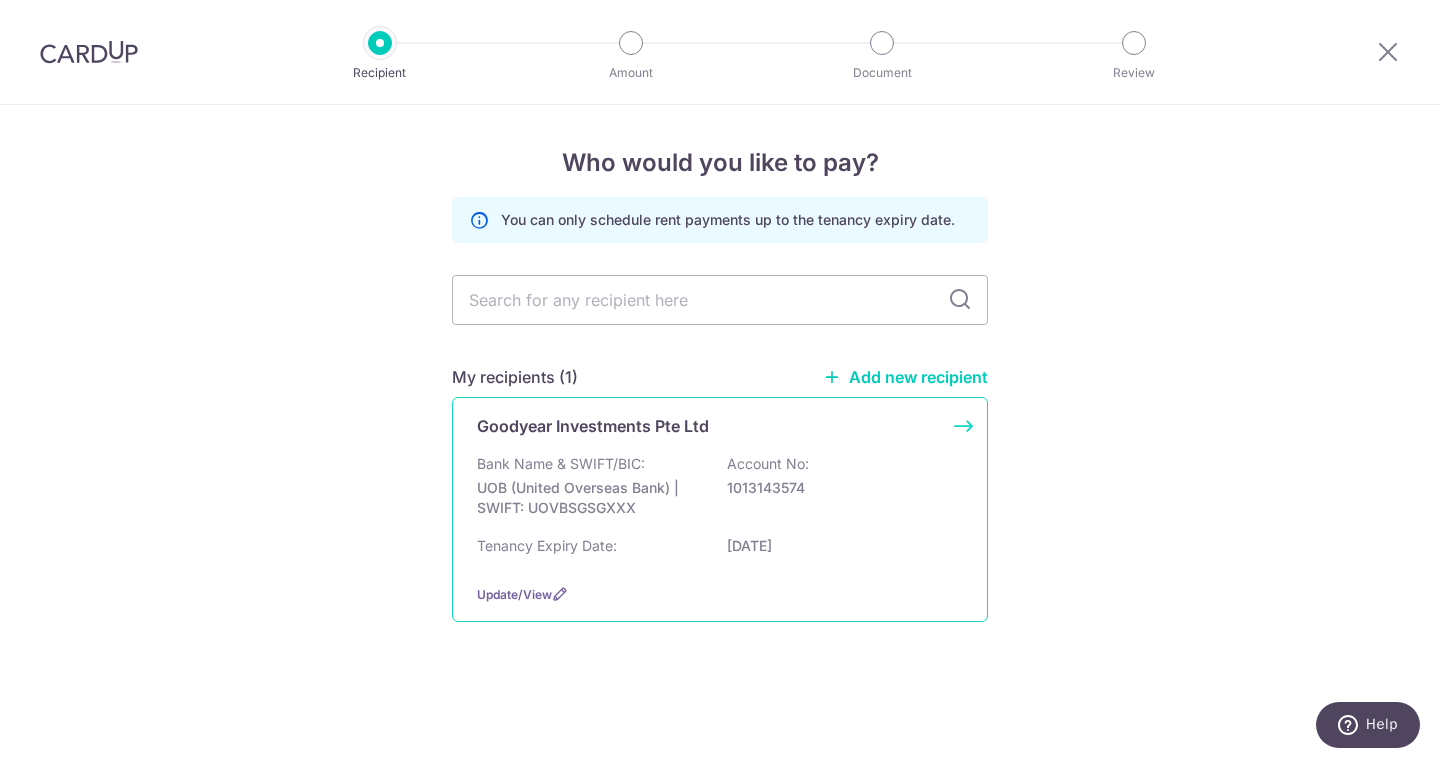 click on "Tenancy Expiry Date:
05/02/2026" at bounding box center (720, 552) 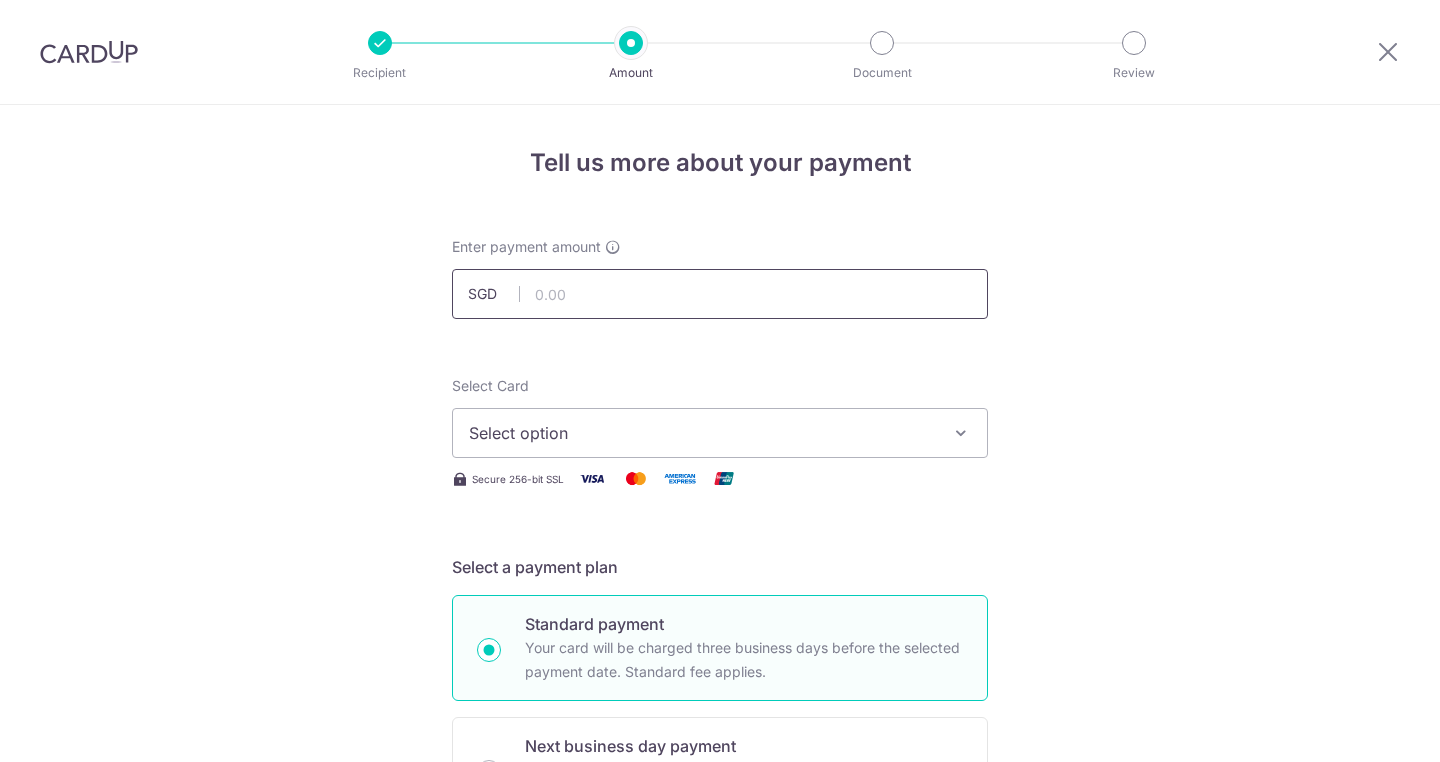 scroll, scrollTop: 0, scrollLeft: 0, axis: both 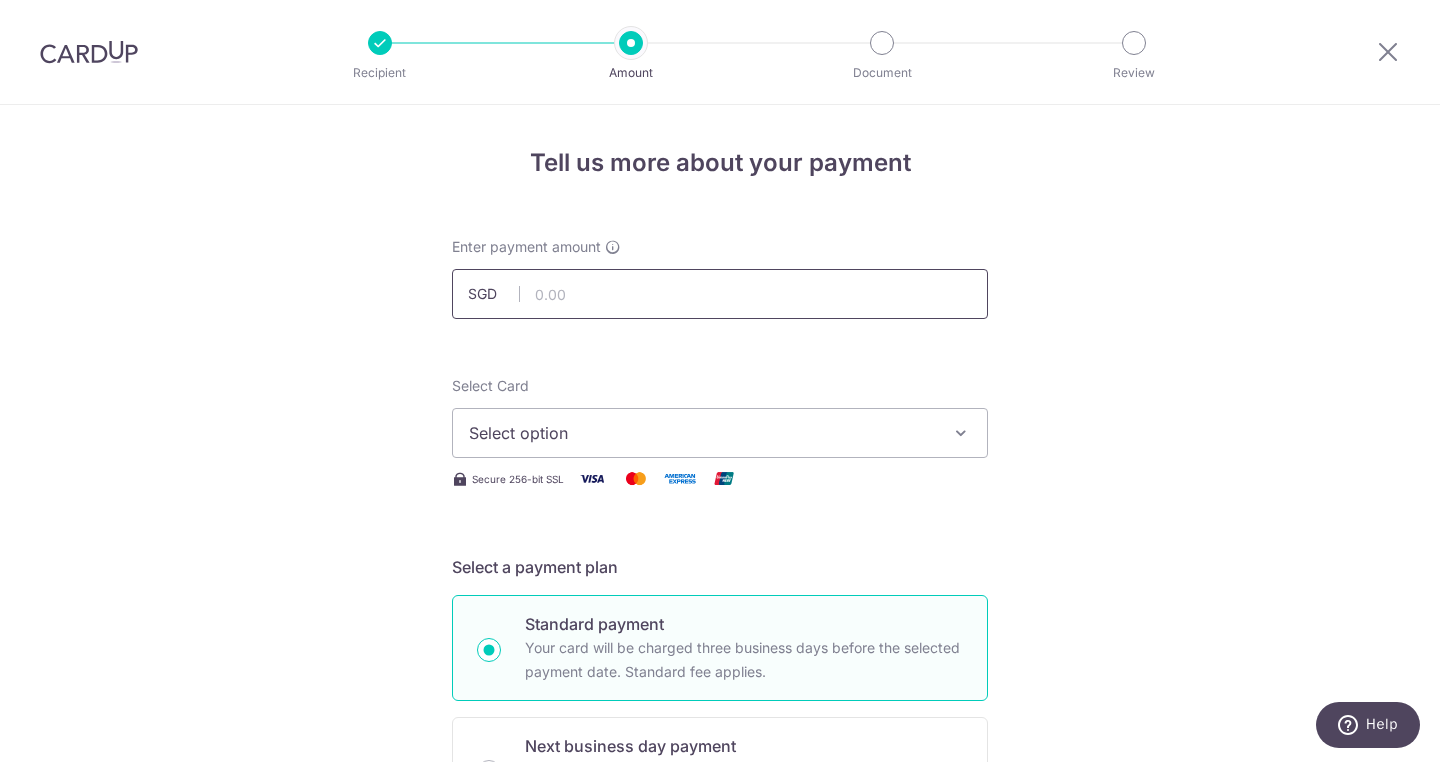 click at bounding box center [720, 294] 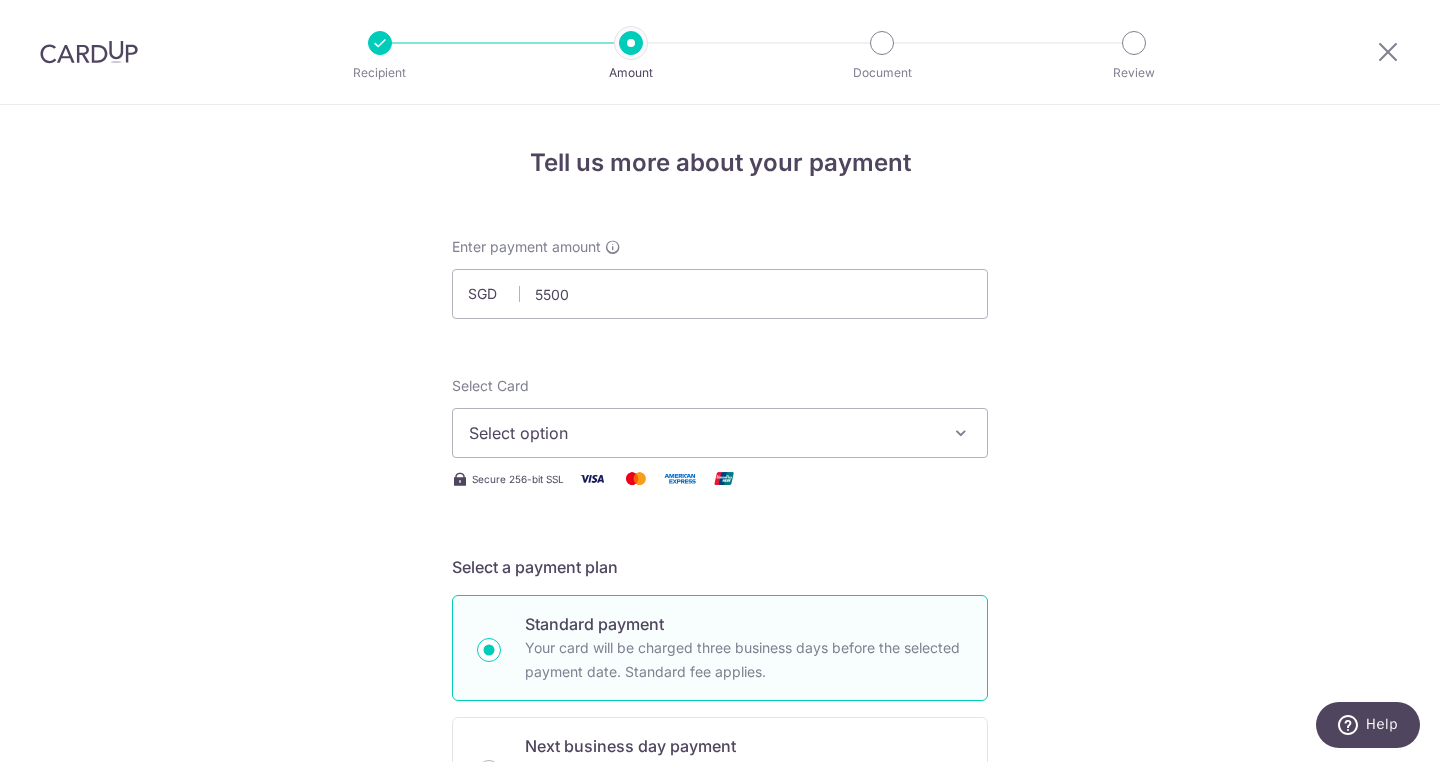 type on "5,500.00" 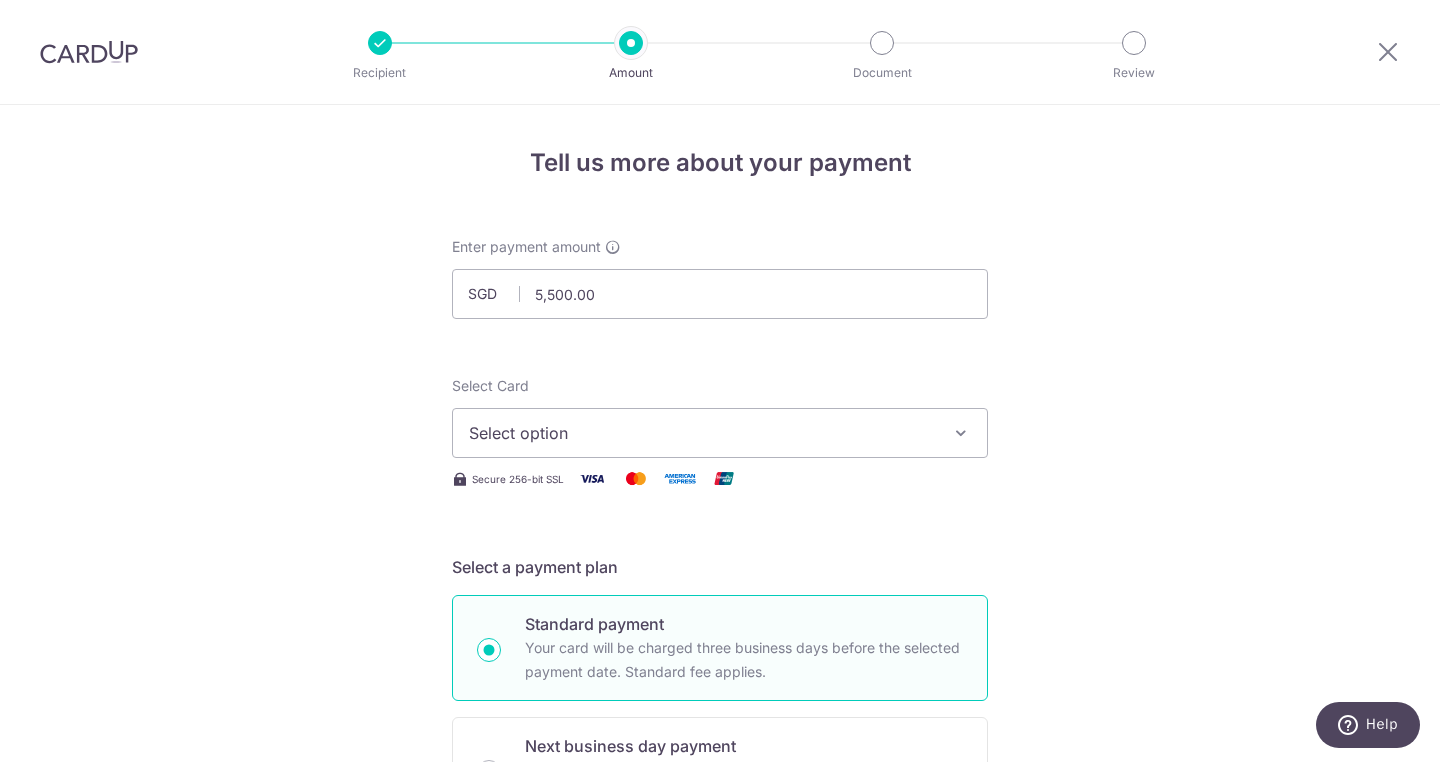 click on "Select option" at bounding box center (702, 433) 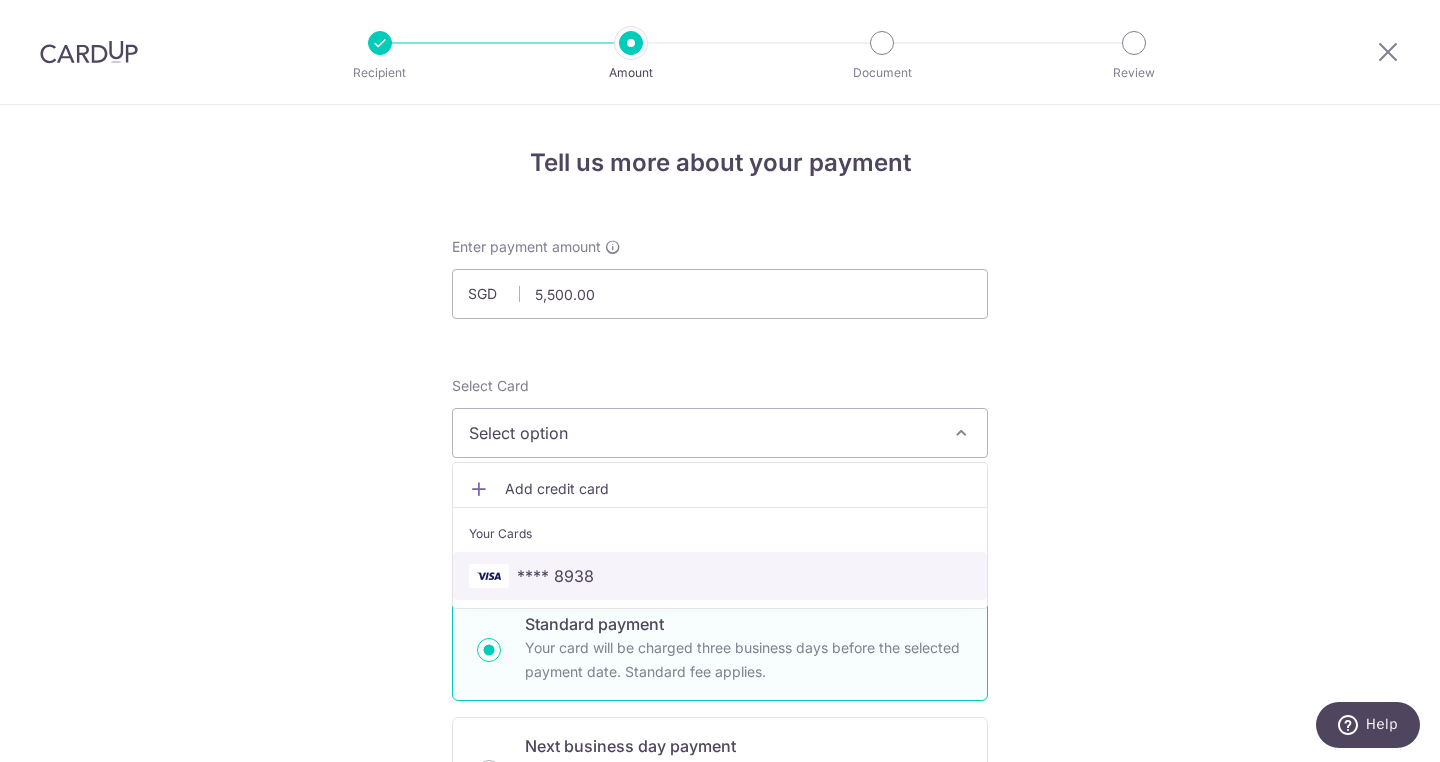 click on "**** 8938" at bounding box center (720, 576) 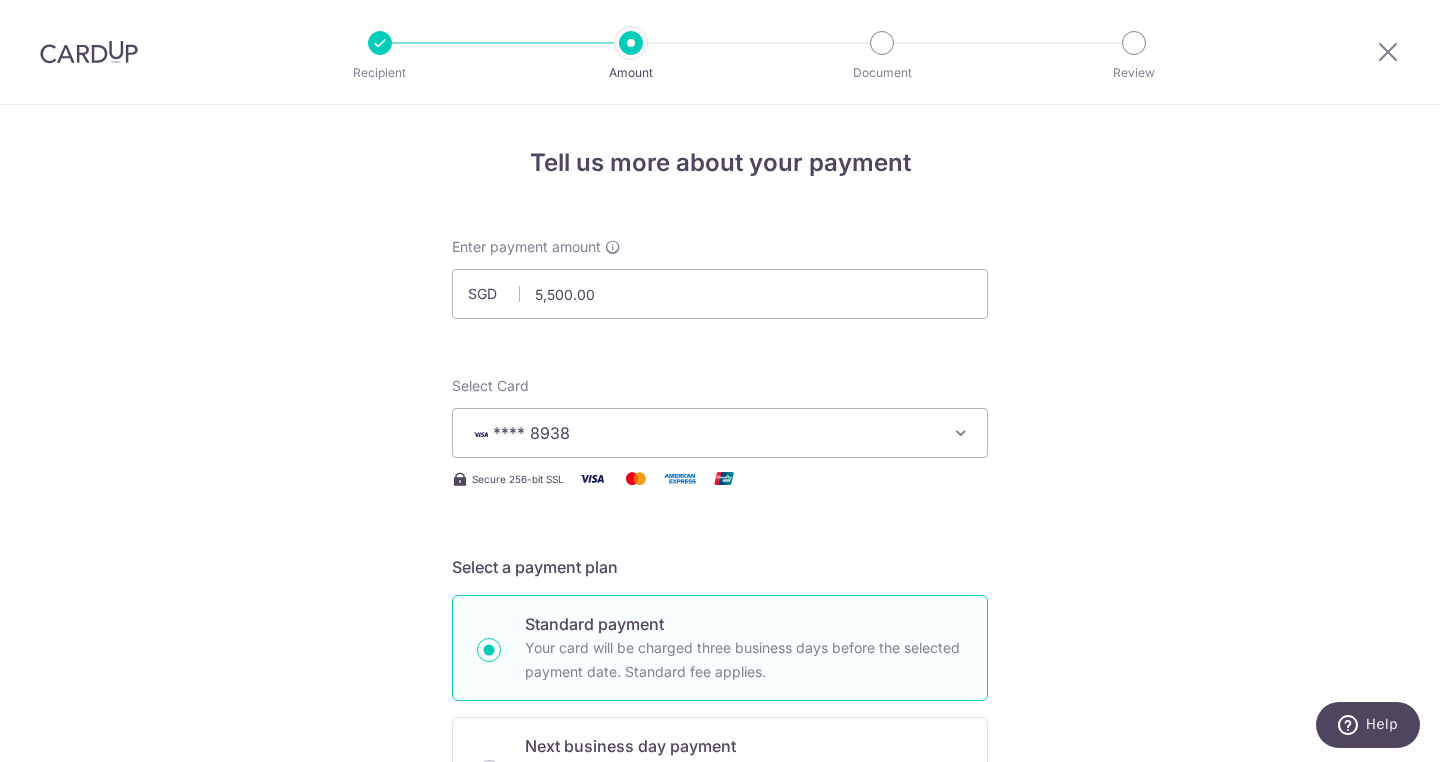 click on "Tell us more about your payment
Enter payment amount
SGD
5,500.00
5500.00
Select Card
**** 8938
Add credit card
Your Cards
**** 8938
Secure 256-bit SSL
Text
New card details
Card
Secure 256-bit SSL" at bounding box center (720, 1009) 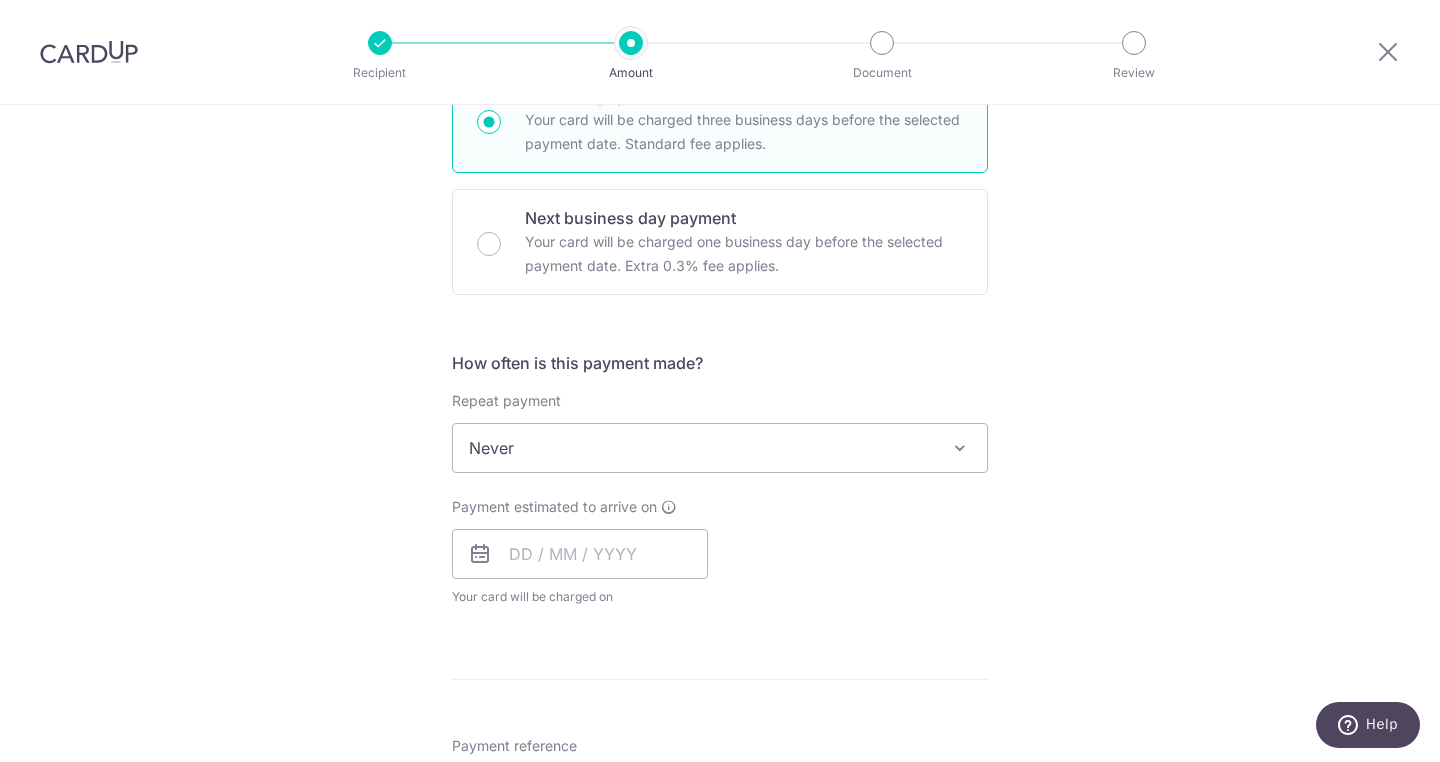 scroll, scrollTop: 545, scrollLeft: 0, axis: vertical 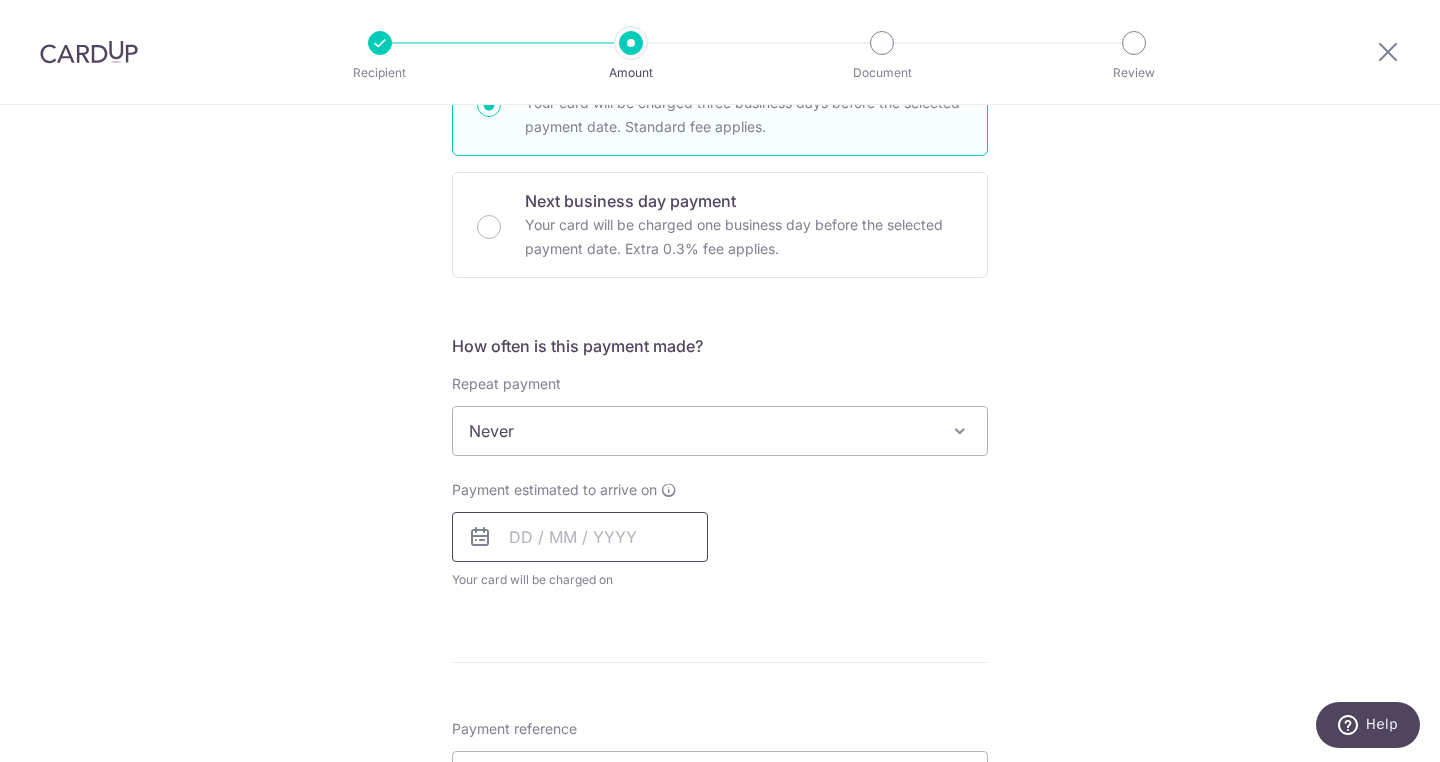 click at bounding box center [580, 537] 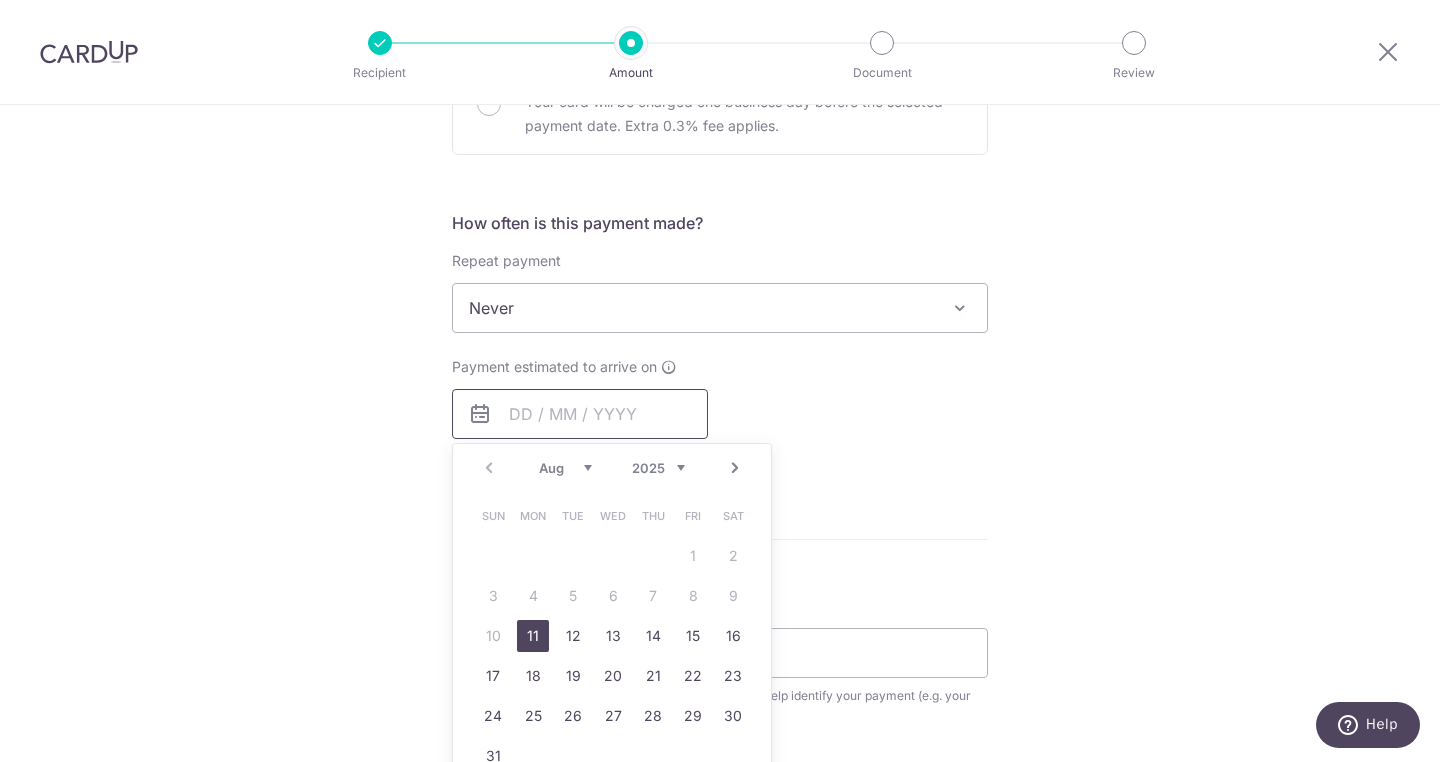 scroll, scrollTop: 695, scrollLeft: 0, axis: vertical 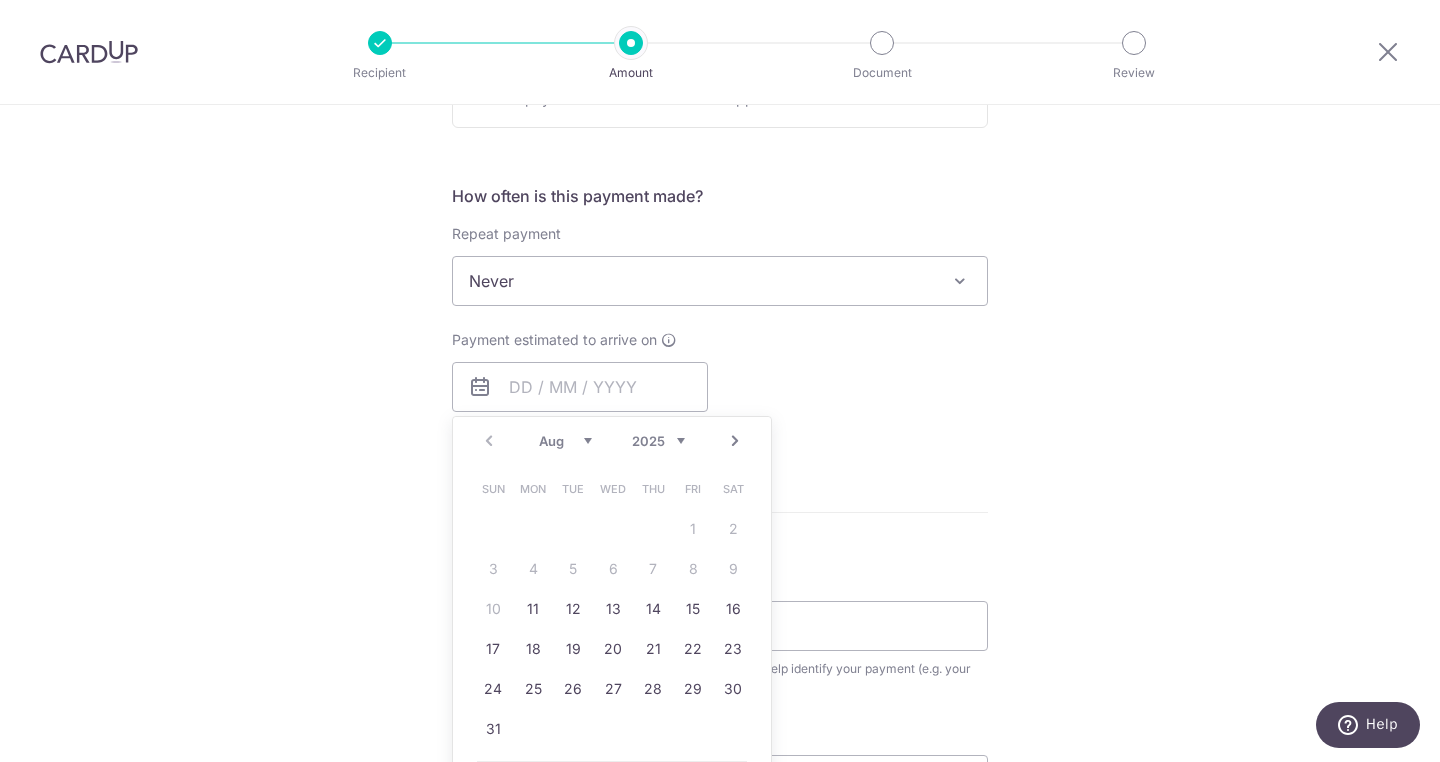 click on "Sun Mon Tue Wed Thu Fri Sat           1 2 3 4 5 6 7 8 9 10 11 12 13 14 15 16 17 18 19 20 21 22 23 24 25 26 27 28 29 30 31" at bounding box center [613, 609] 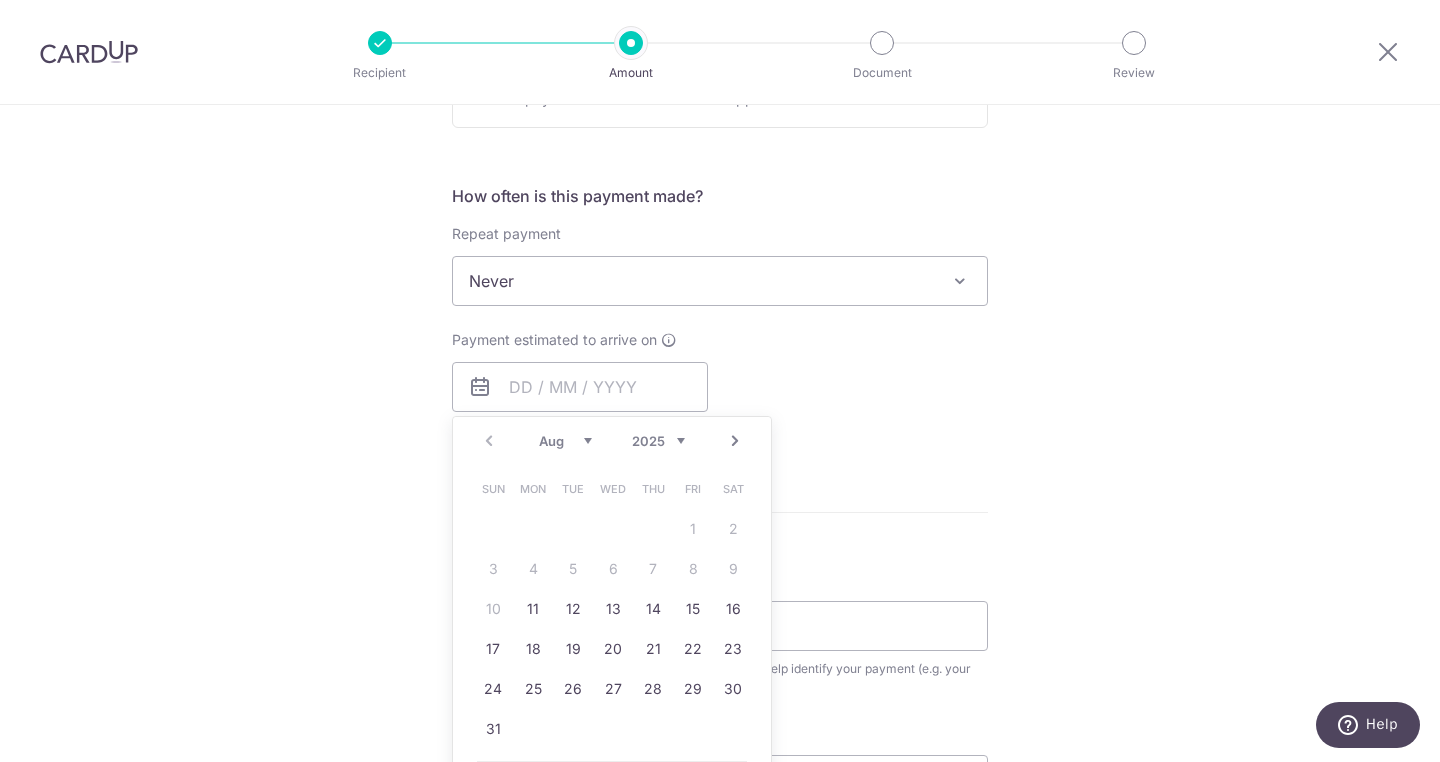 click on "Sun Mon Tue Wed Thu Fri Sat           1 2 3 4 5 6 7 8 9 10 11 12 13 14 15 16 17 18 19 20 21 22 23 24 25 26 27 28 29 30 31" at bounding box center [613, 609] 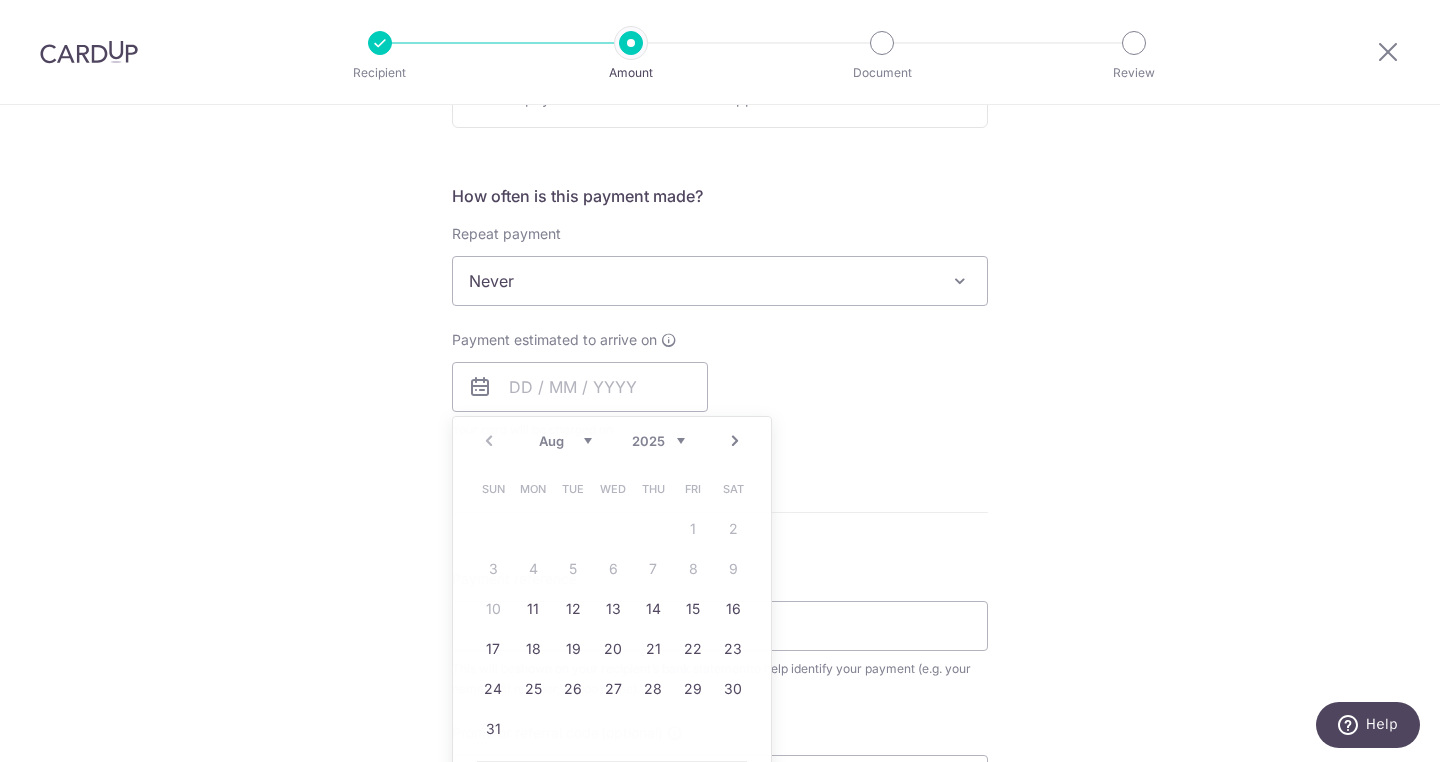 click on "Enter payment amount
SGD
5,500.00
5500.00
Select Card
**** 8938
Add credit card
Your Cards
**** 8938
Secure 256-bit SSL
Text
New card details
Card
Secure 256-bit SSL" at bounding box center (720, 333) 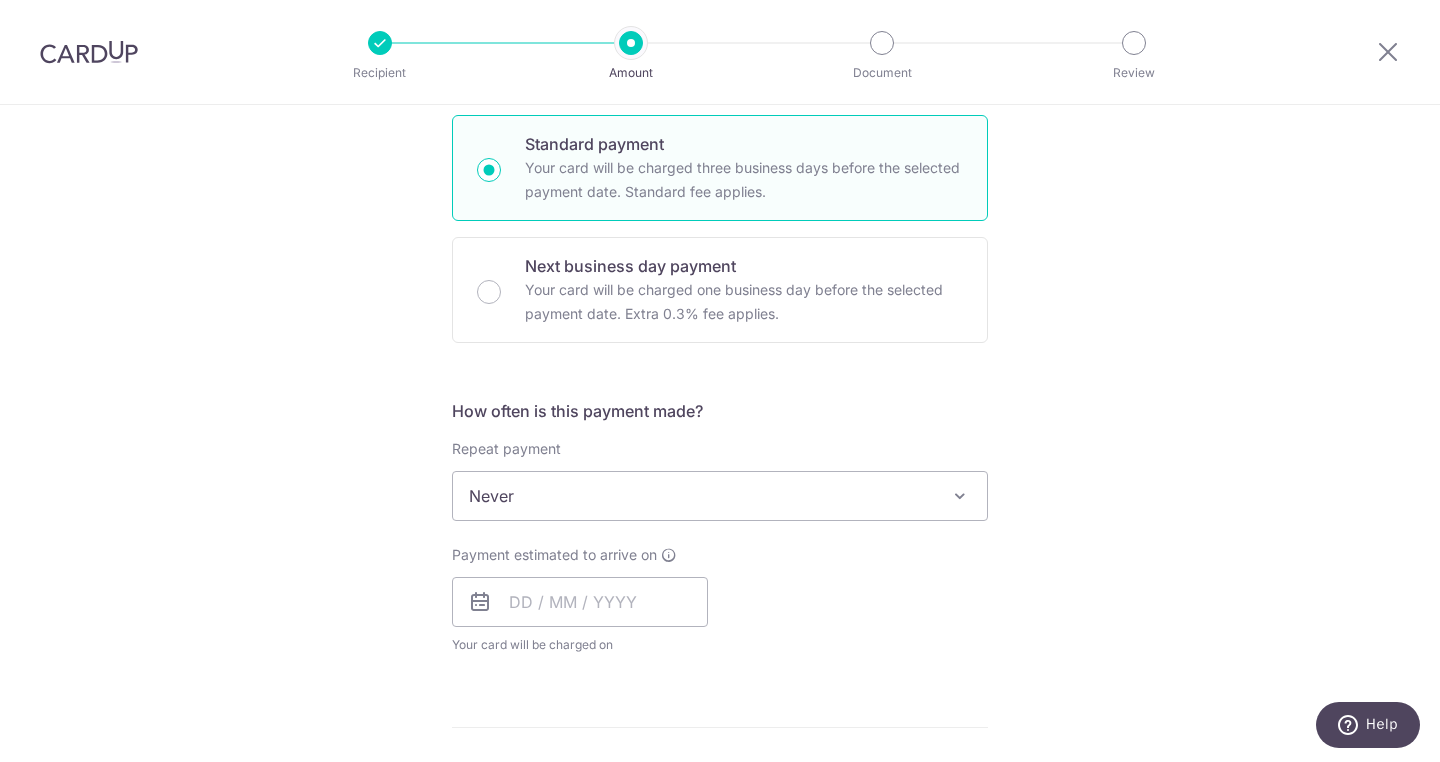 scroll, scrollTop: 485, scrollLeft: 0, axis: vertical 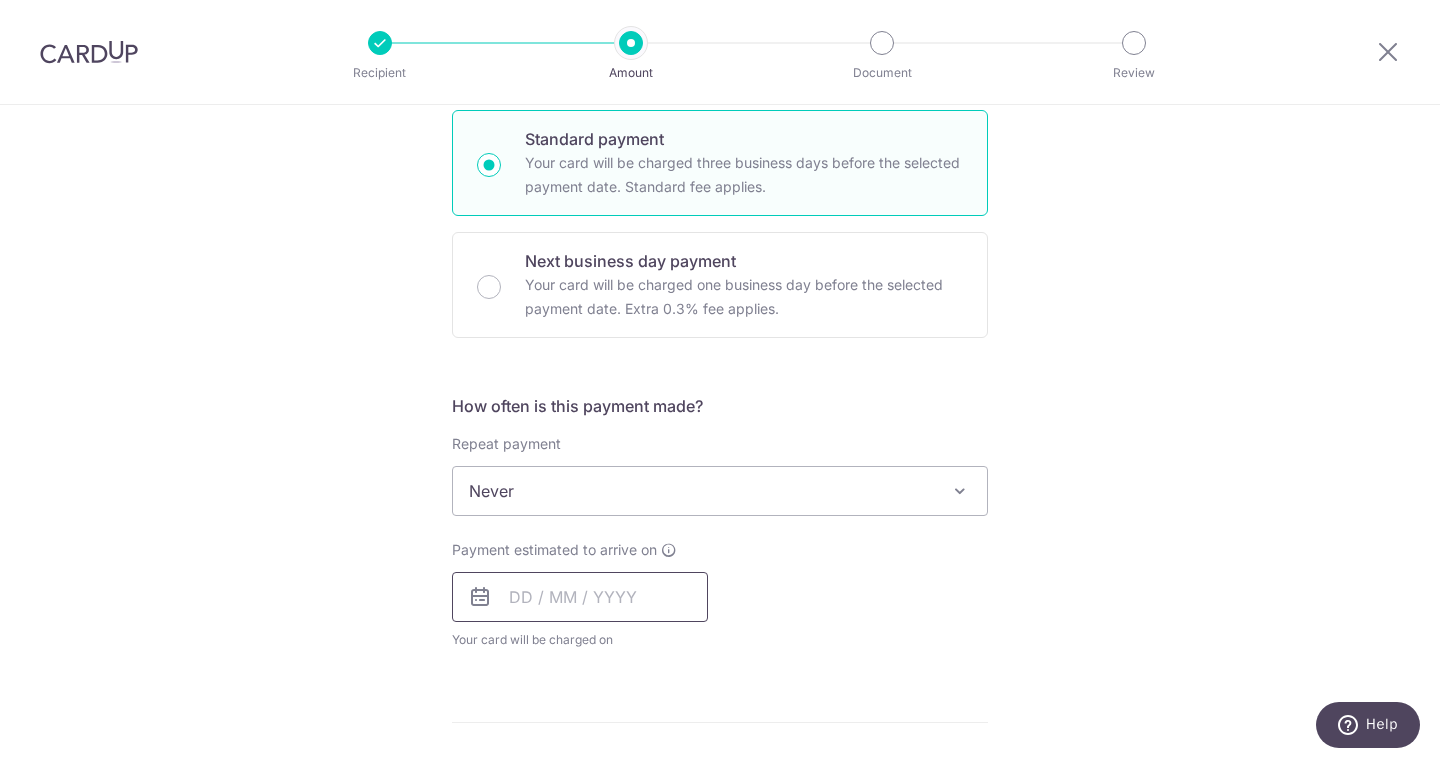 click at bounding box center (580, 597) 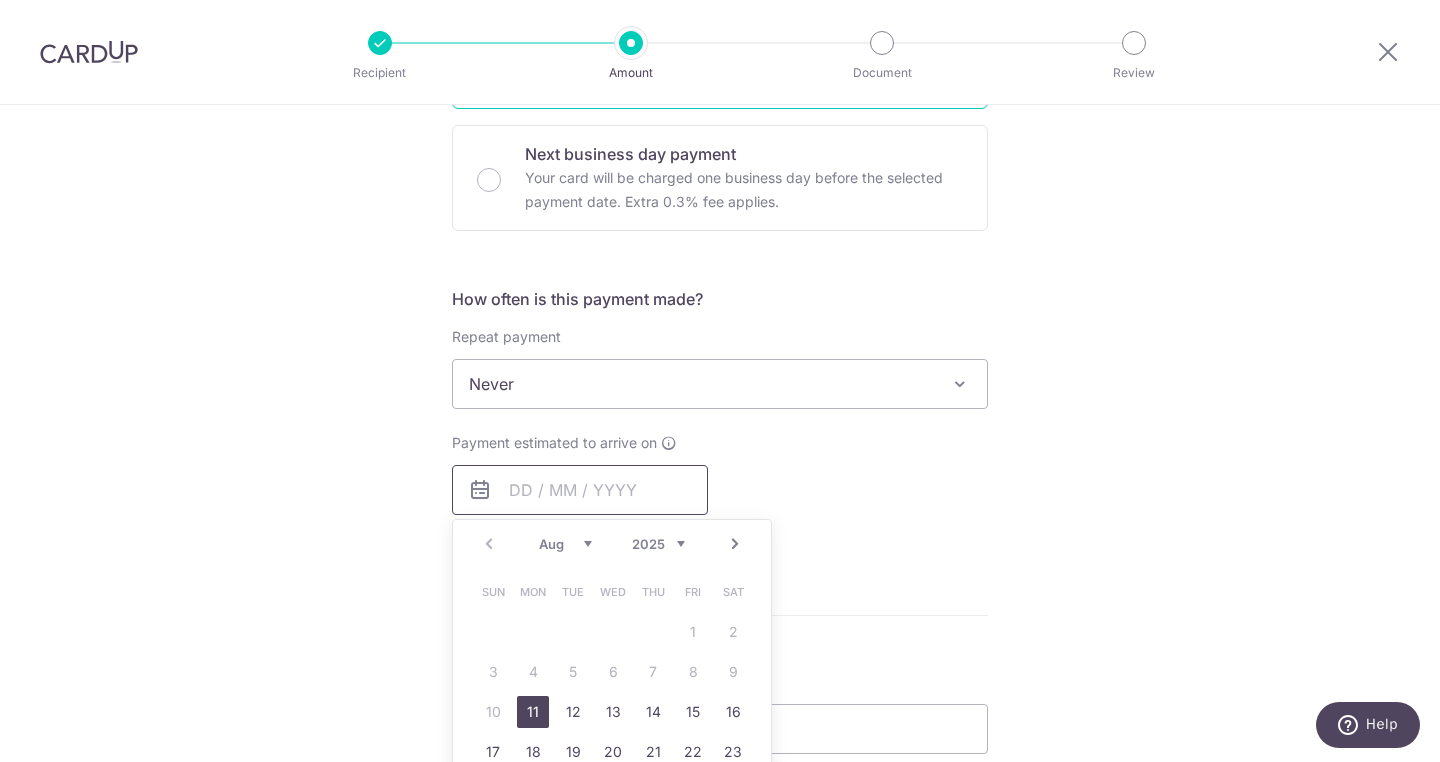 scroll, scrollTop: 735, scrollLeft: 0, axis: vertical 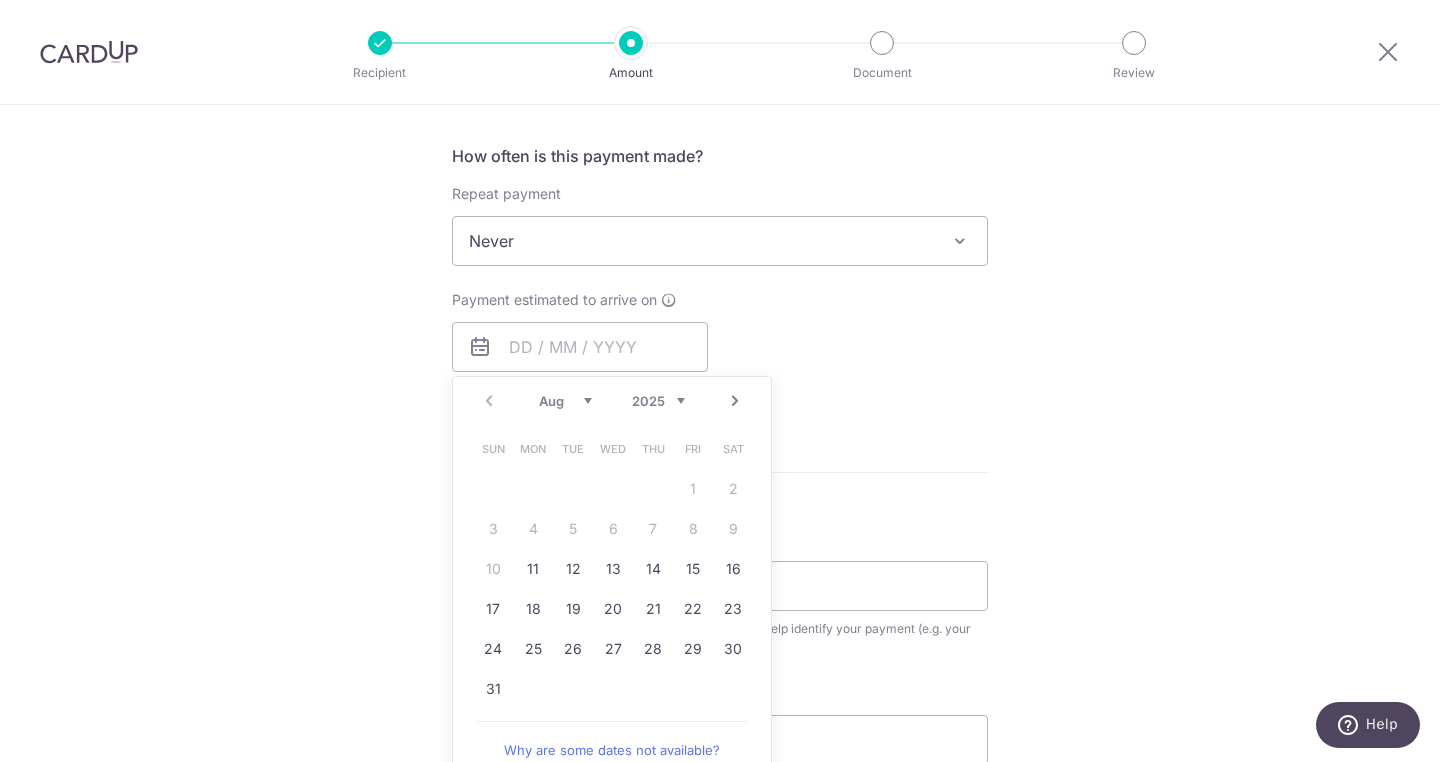 click on "How often is this payment made?
Repeat payment
Never
Every week
Every month
Every quarter
Every half a year Never
To set up monthly income tax payments on CardUp, please ensure the following:     Keep GIRO active   First payment through GIRO   Limit of 11 months scheduling   Upload Notice of Assessment    For more details, refer to this guide:  CardUp Help - Monthly Income Tax Payments
Payment estimated to arrive on
Prev Next Aug Sep Oct Nov Dec 2025 2026 2027 2028 2029 2030 2031 2032 2033 2034 2035 Sun Mon Tue Wed Thu Fri Sat           1 2 3 4 5 6 7 8 9 10 11 12 13 14 15 16 17 18 19 20 21 22 23 24 25 26 27 28 29 30 31             Why are some dates not available?
Your card will be charged on   for the first payment" at bounding box center (720, 280) 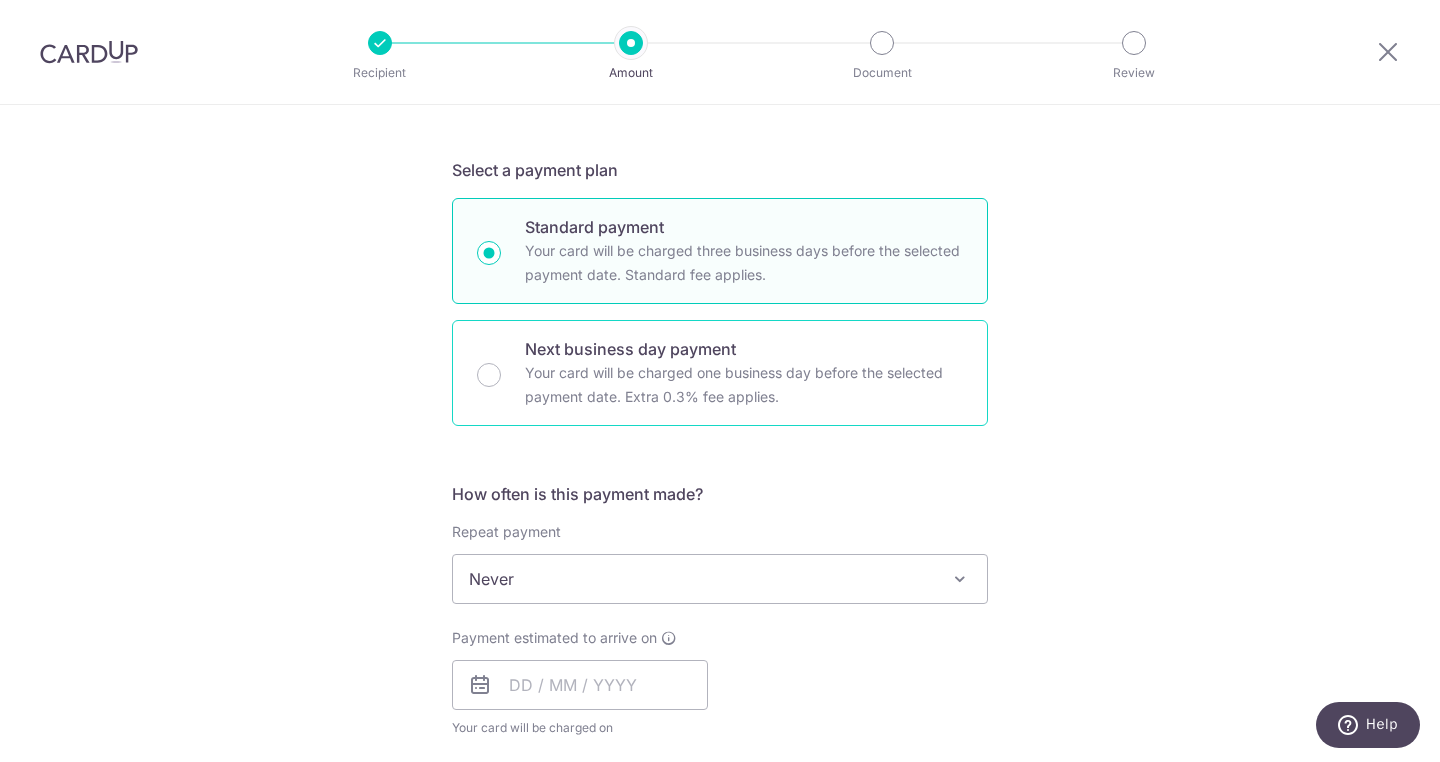 scroll, scrollTop: 395, scrollLeft: 0, axis: vertical 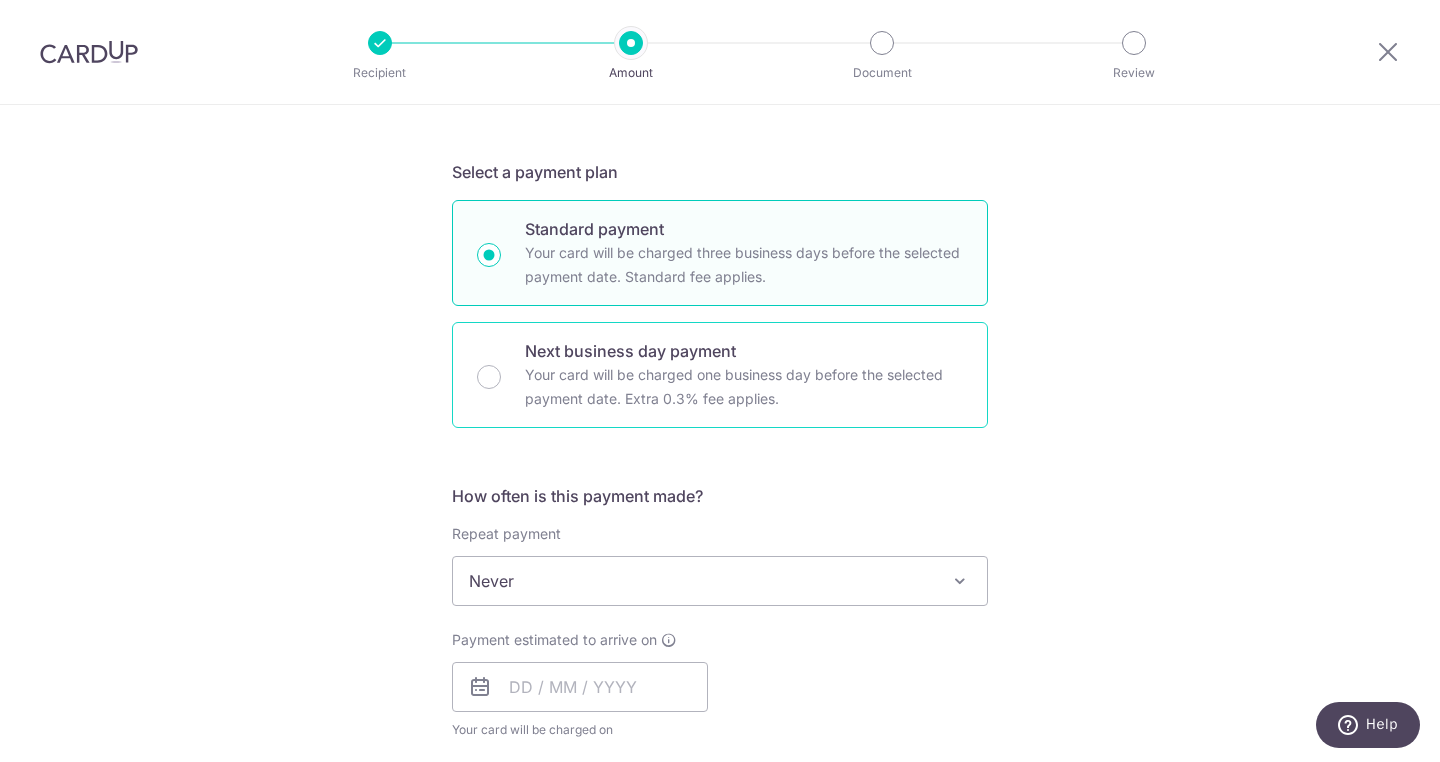 click on "Your card will be charged one business day before the selected payment date. Extra 0.3% fee applies." at bounding box center [744, 387] 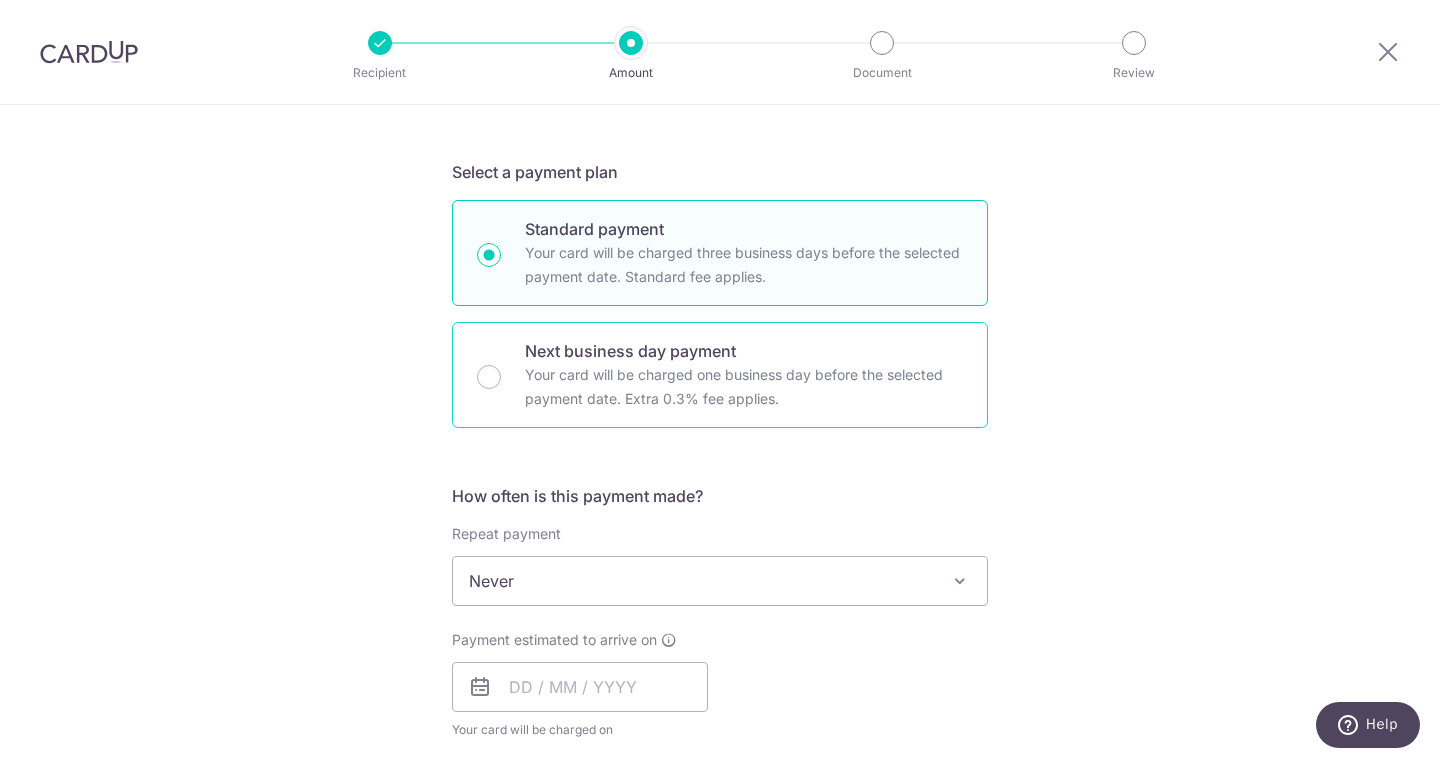 radio on "false" 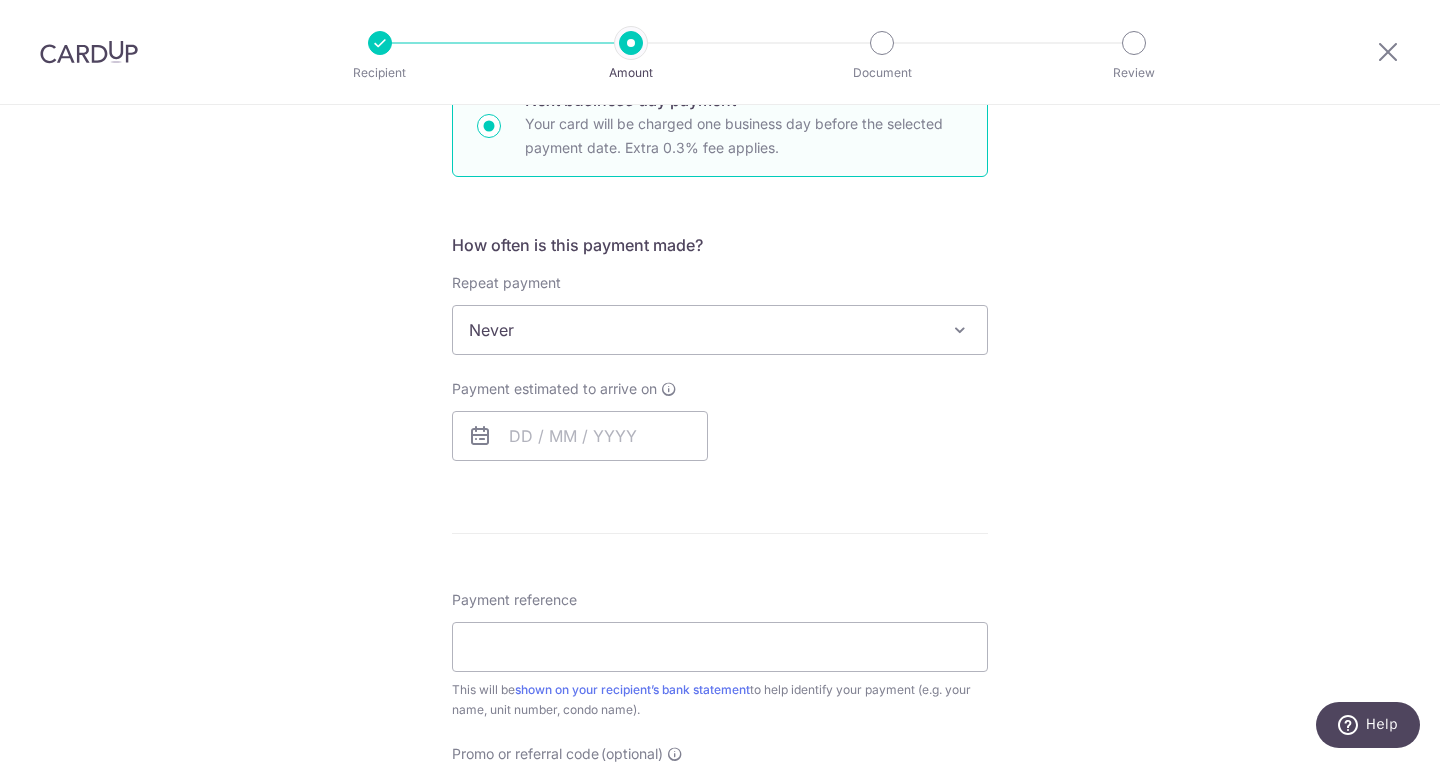 scroll, scrollTop: 775, scrollLeft: 0, axis: vertical 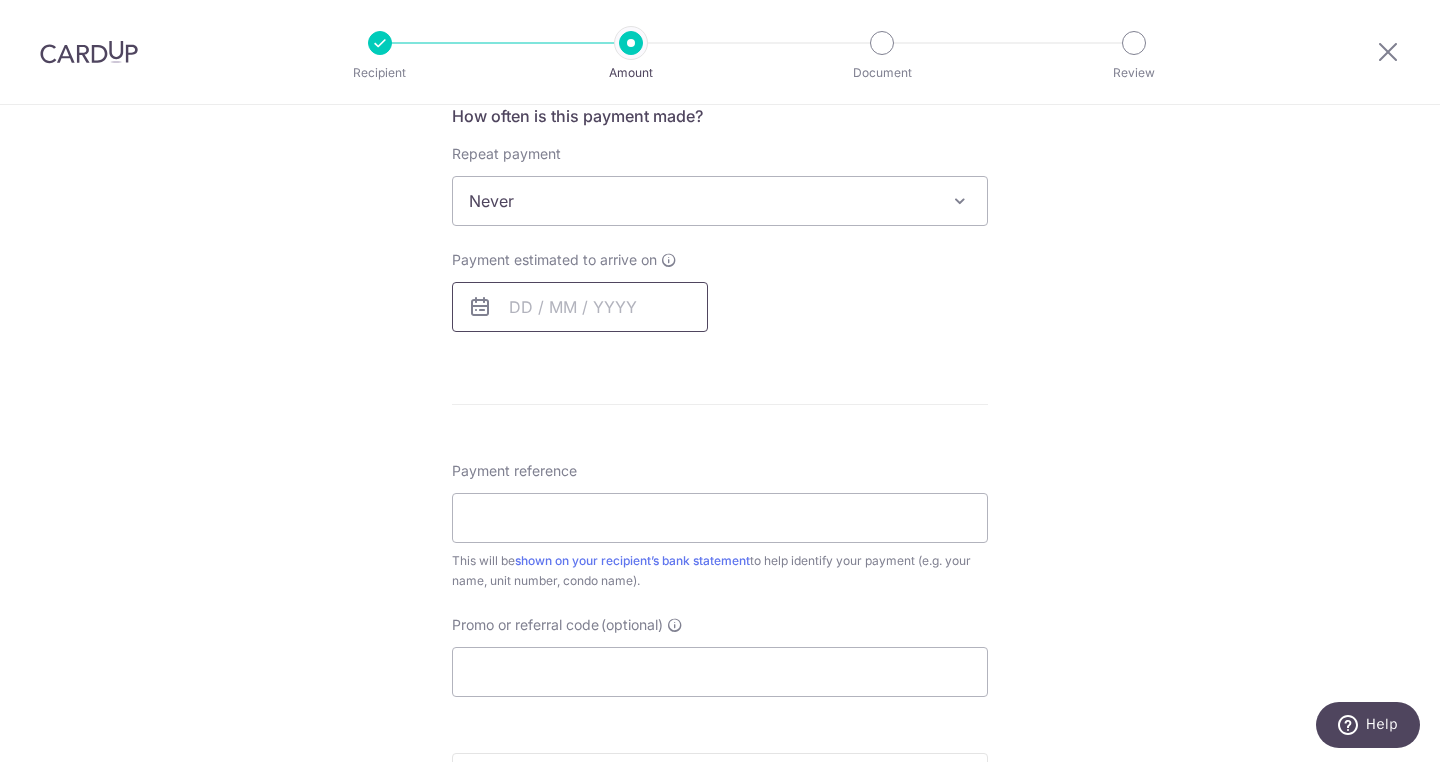 click at bounding box center (580, 307) 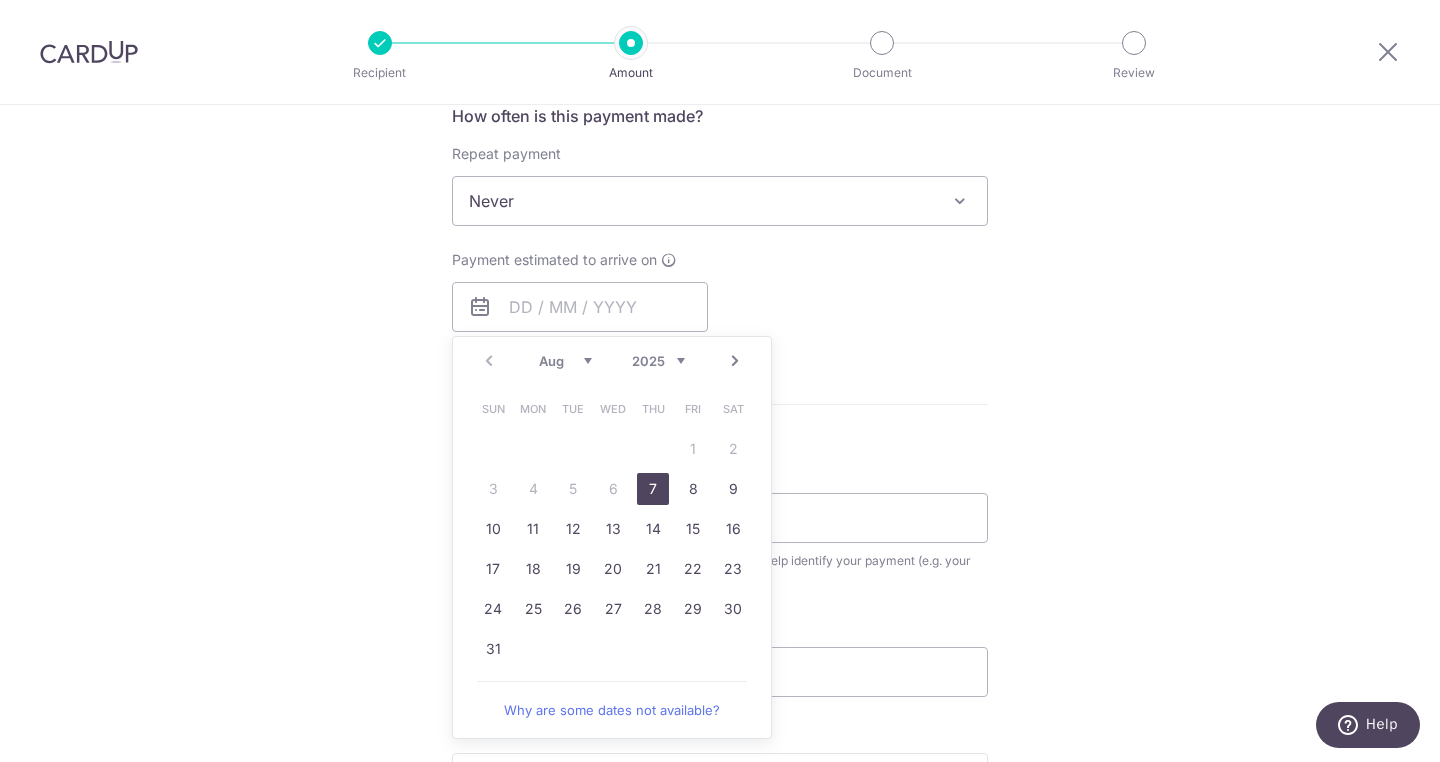 click on "7" at bounding box center (653, 489) 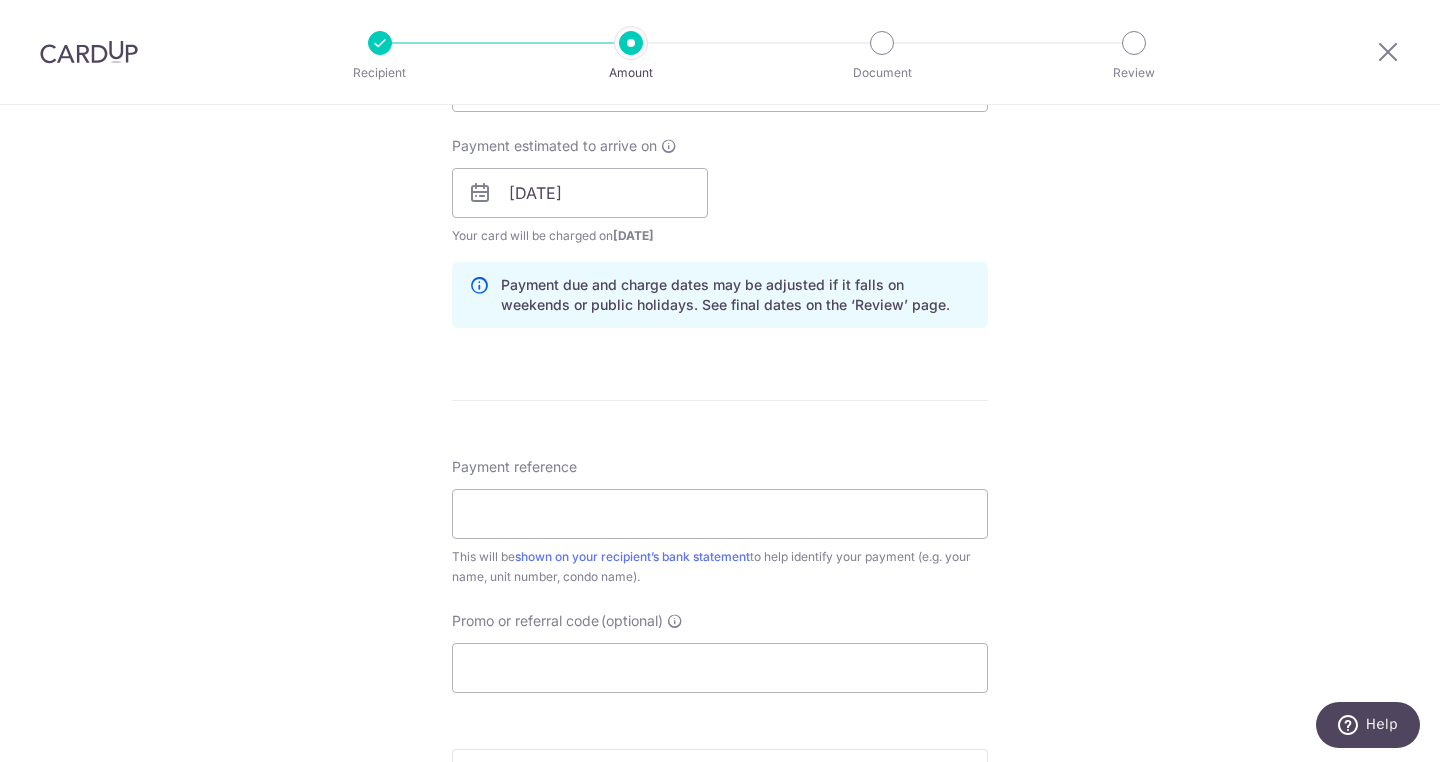 scroll, scrollTop: 965, scrollLeft: 0, axis: vertical 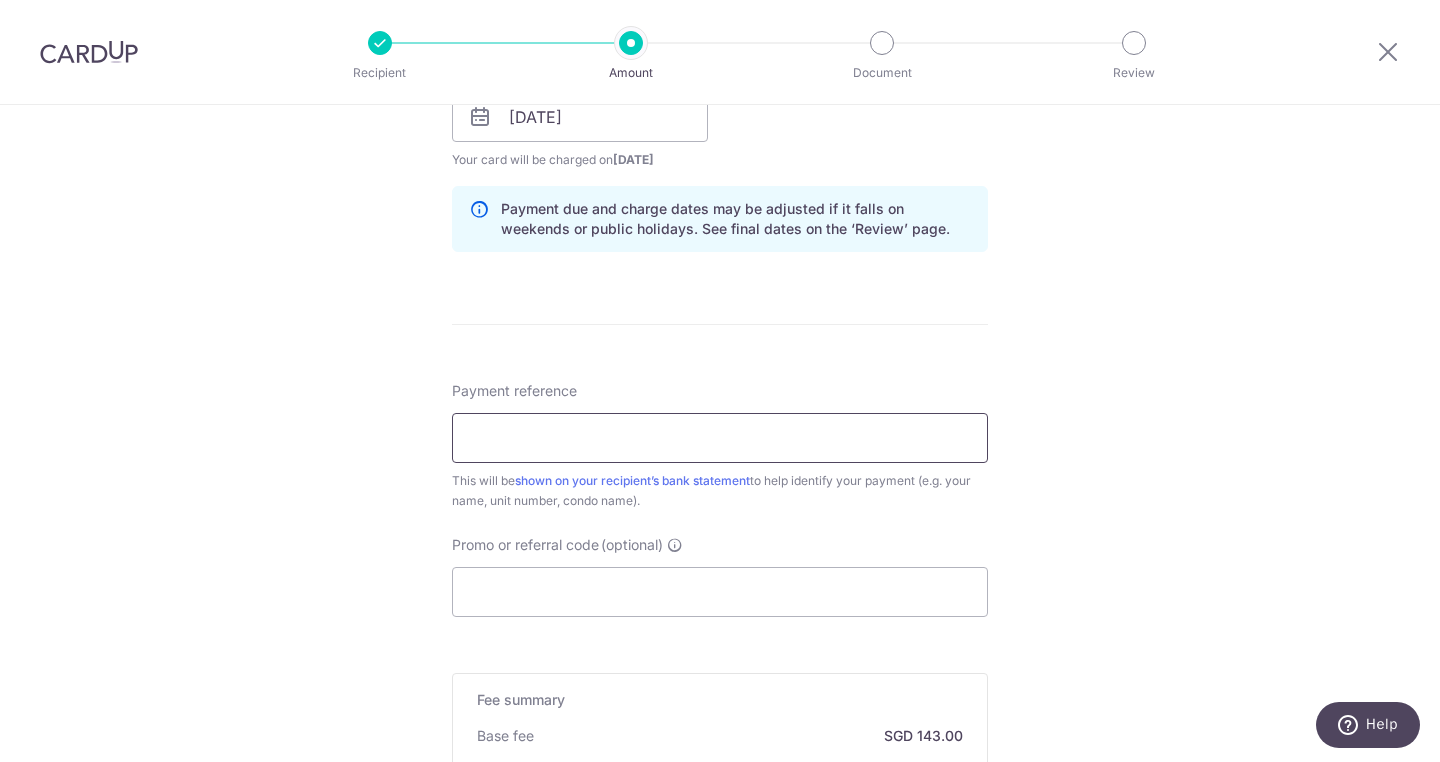 click on "Payment reference" at bounding box center [720, 438] 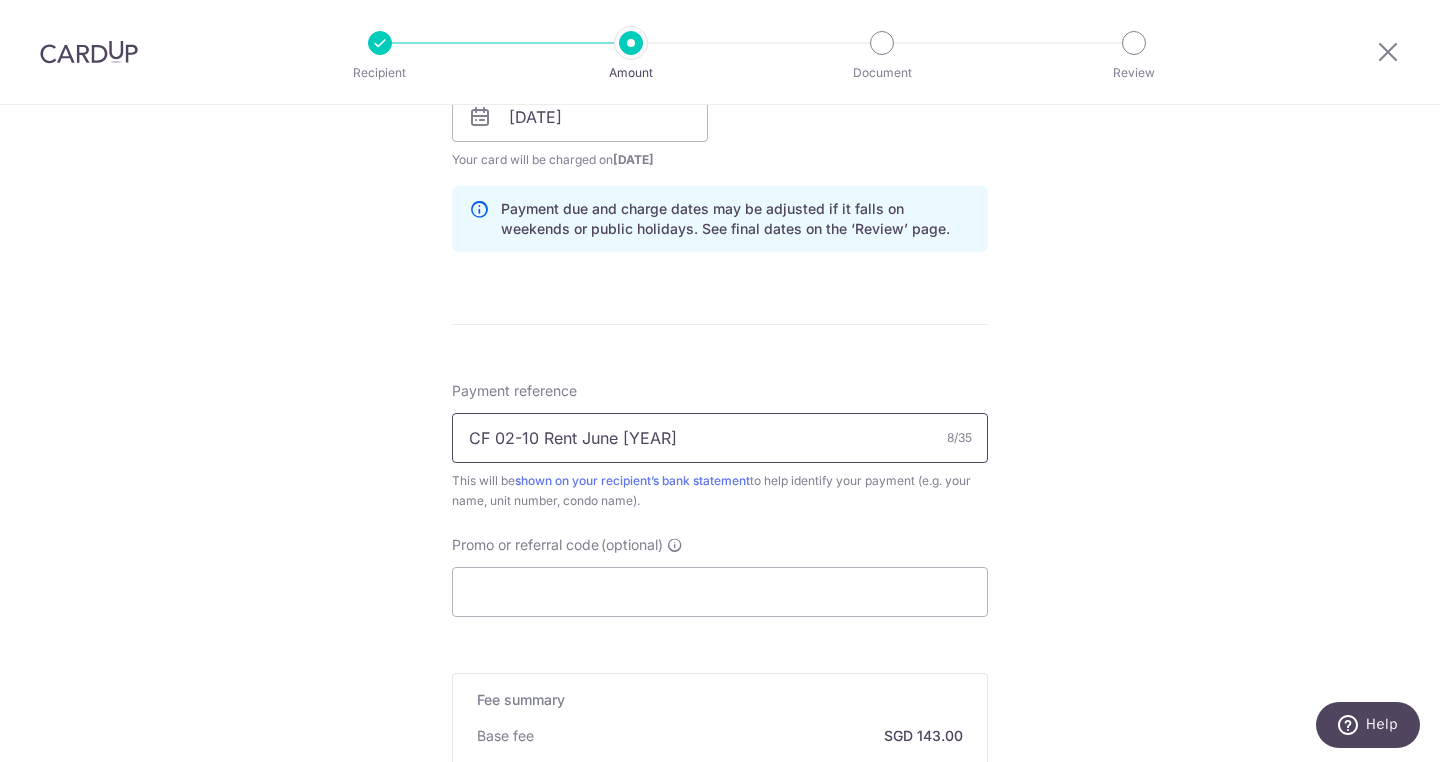 click on "CF 02-10 Rent June 2025" at bounding box center (720, 438) 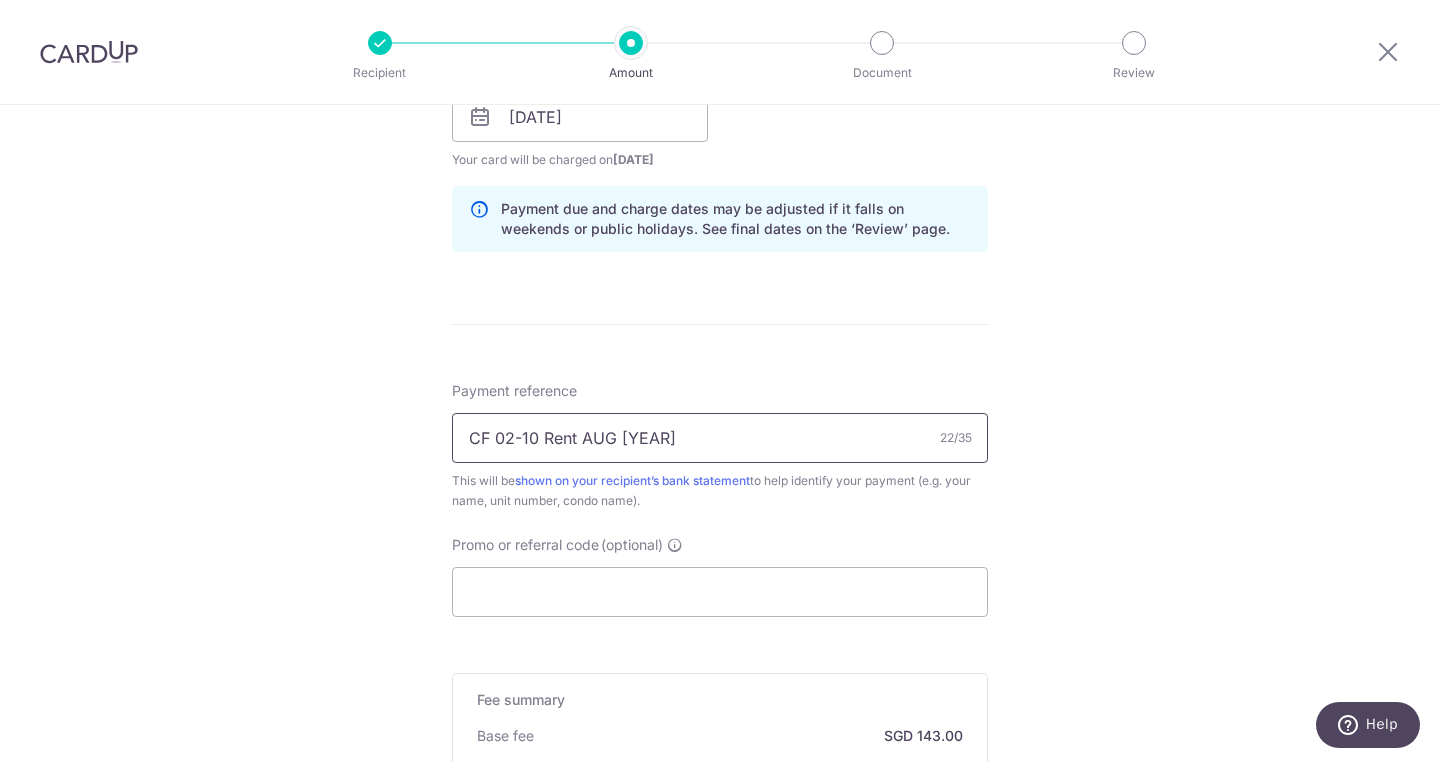 type on "CF 02-10 Rent AUG 2025" 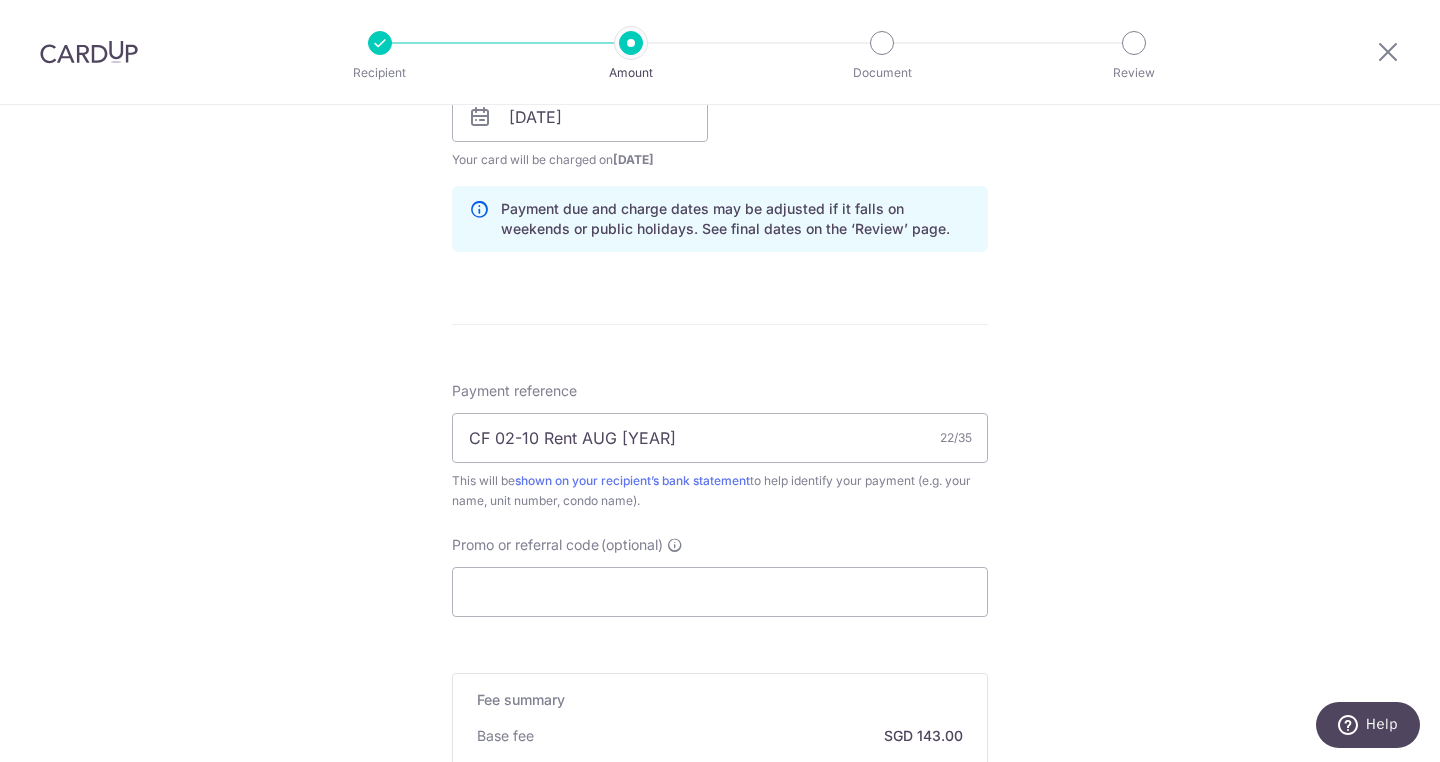 click on "This will be  shown on your recipient’s bank statement  to help identify your payment (e.g. your name, unit number, condo name)." at bounding box center [720, 491] 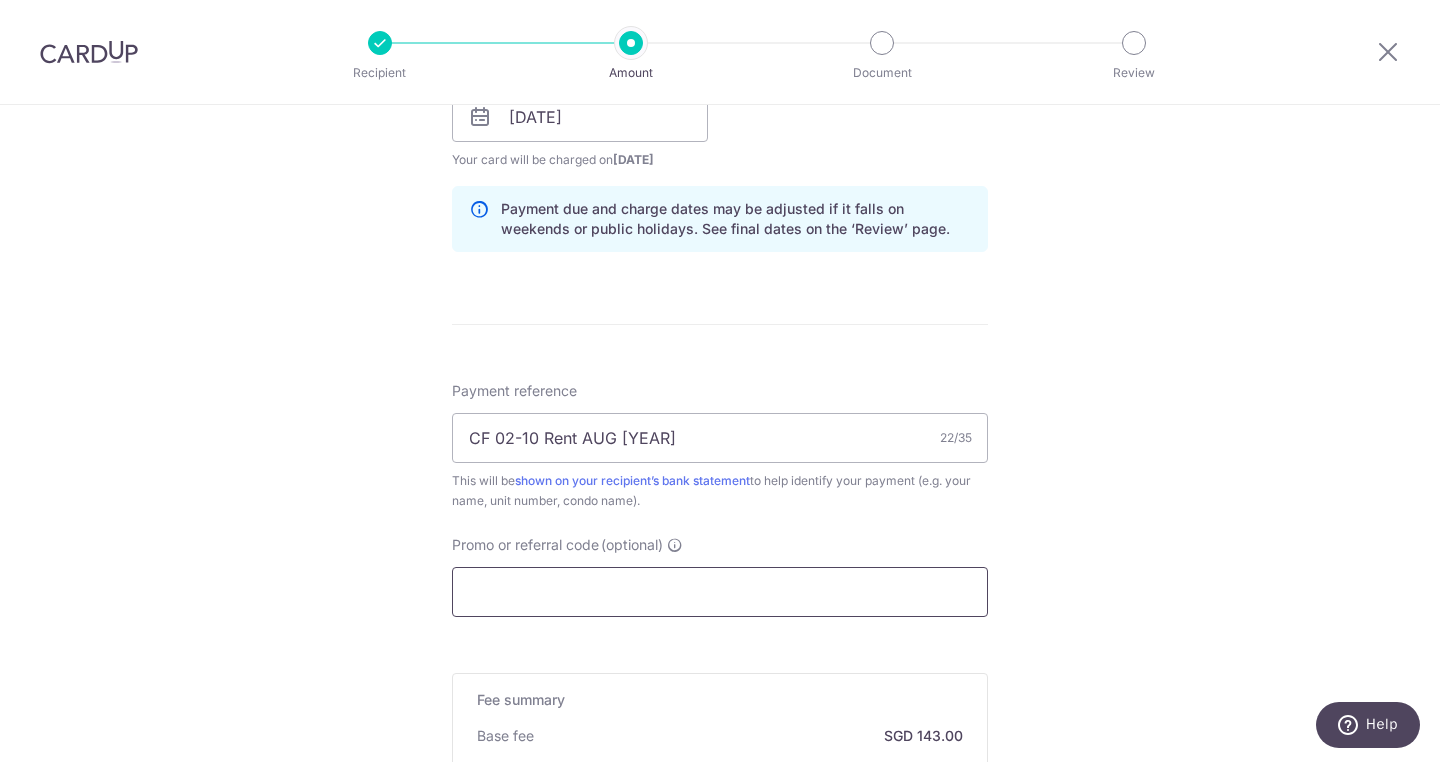 click on "Promo or referral code
(optional)" at bounding box center (720, 592) 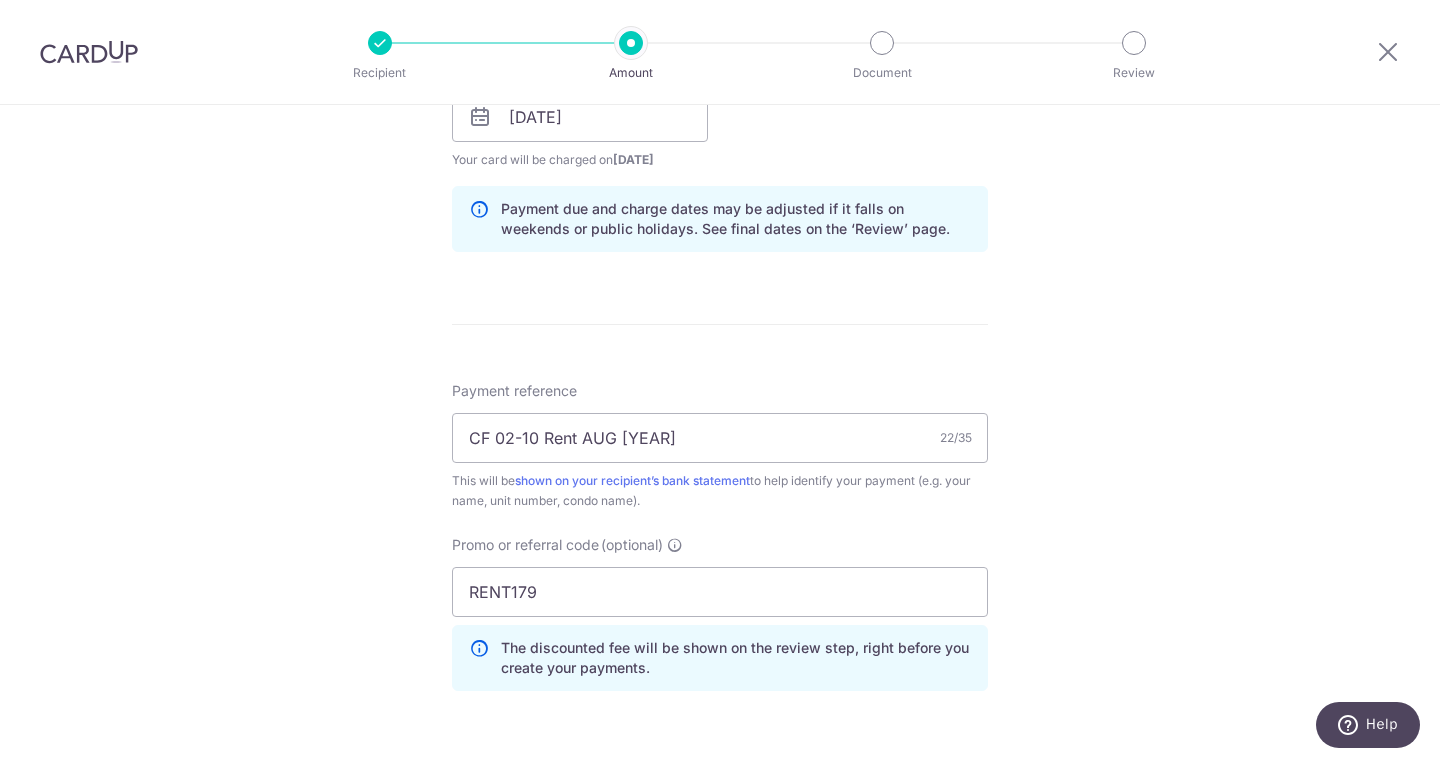 click on "Tell us more about your payment
Enter payment amount
SGD
5,500.00
5500.00
Select Card
**** 8938
Add credit card
Your Cards
**** 8938
Secure 256-bit SSL
Text
New card details
Card
Secure 256-bit SSL" at bounding box center [720, 179] 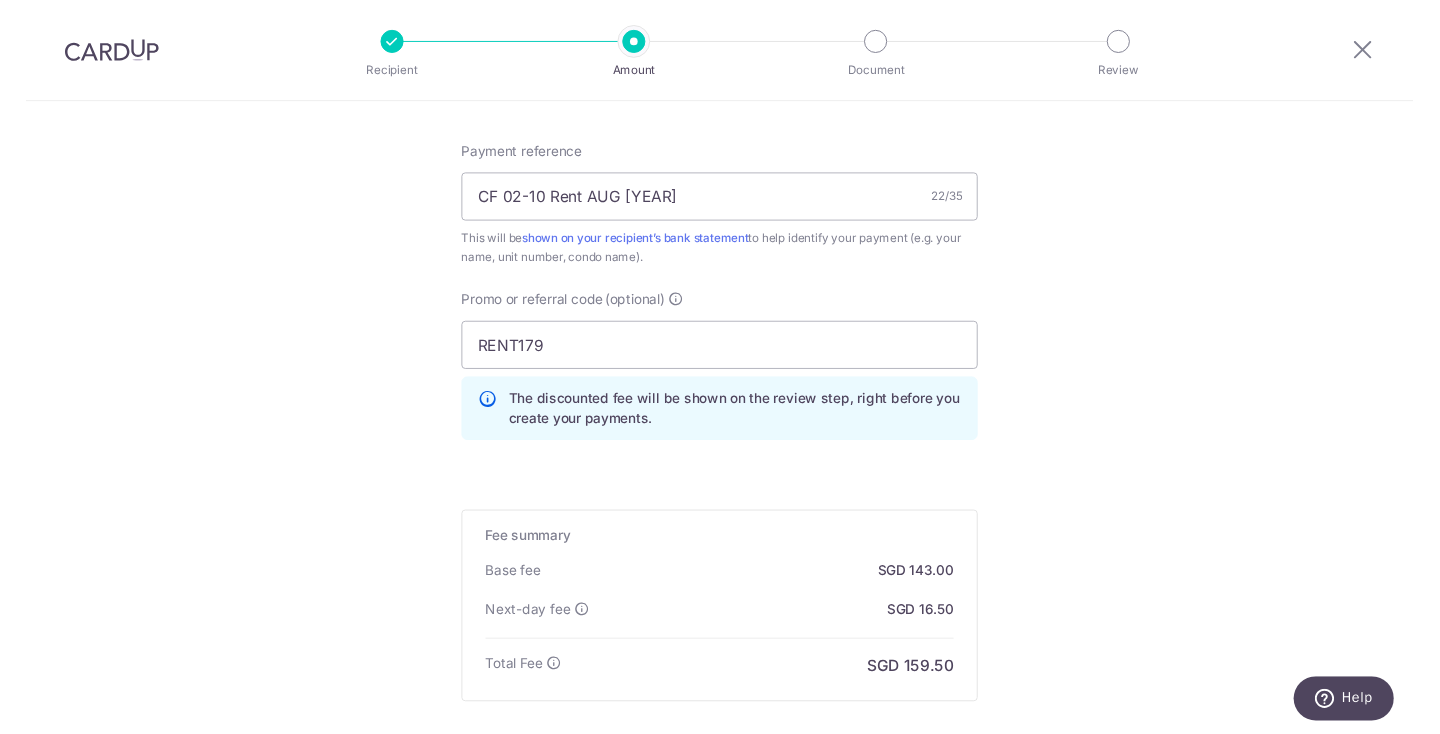 scroll, scrollTop: 1354, scrollLeft: 0, axis: vertical 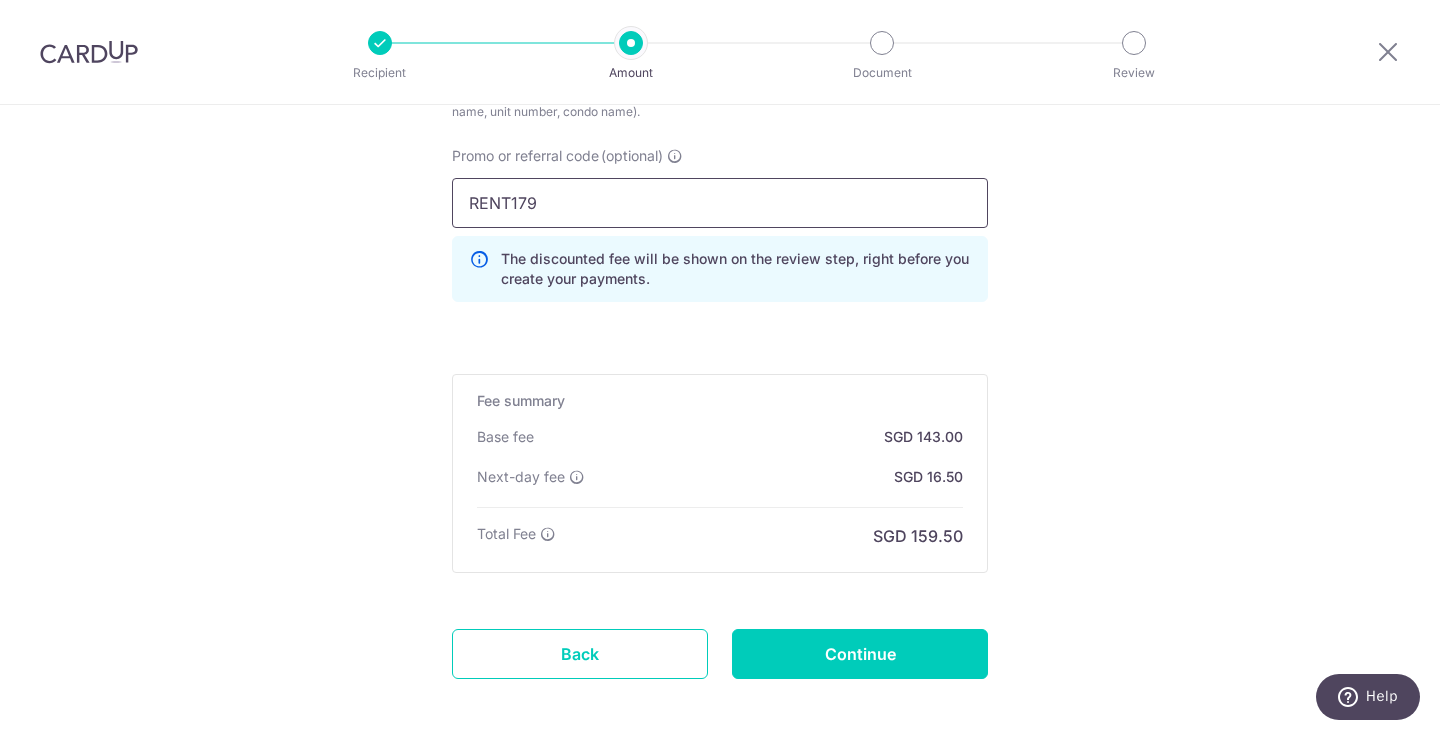 click on "RENT179" at bounding box center [720, 203] 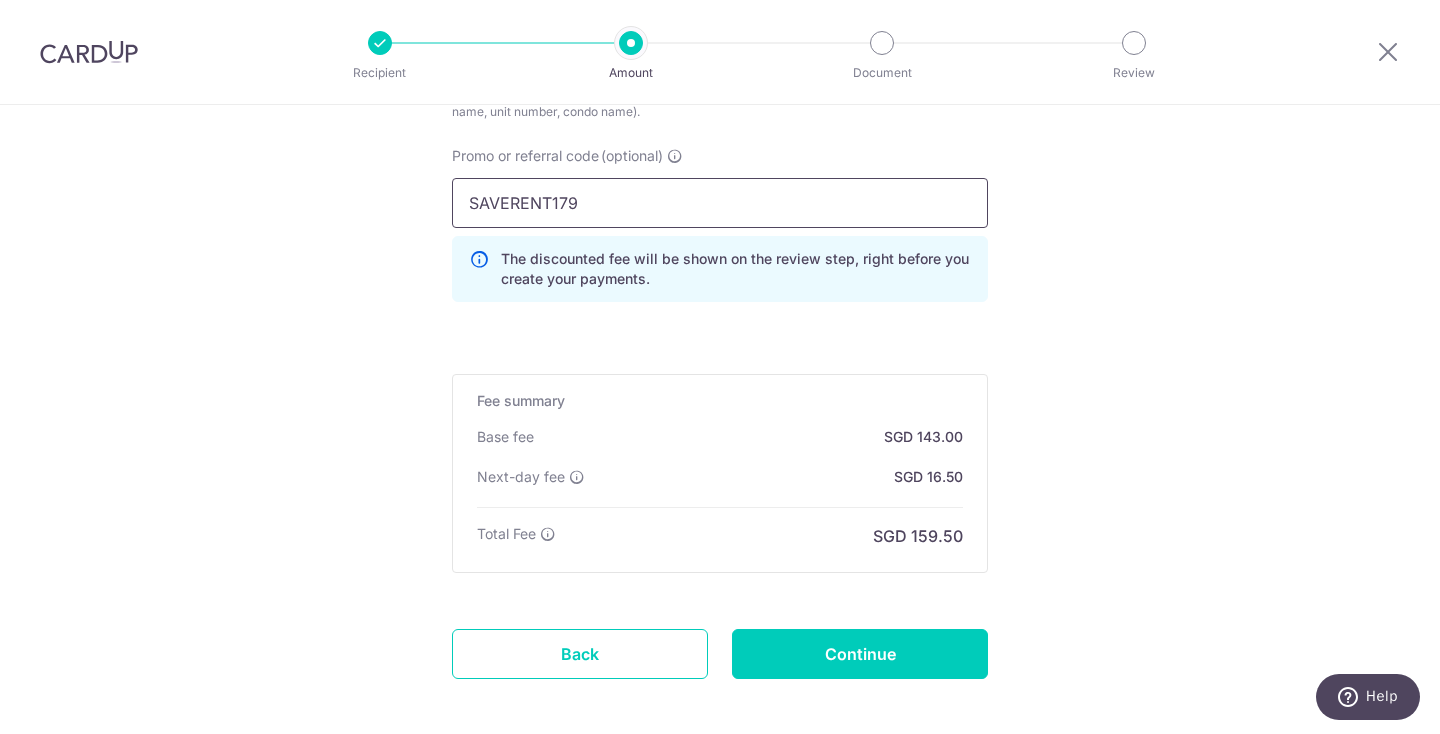 type on "SAVERENT179" 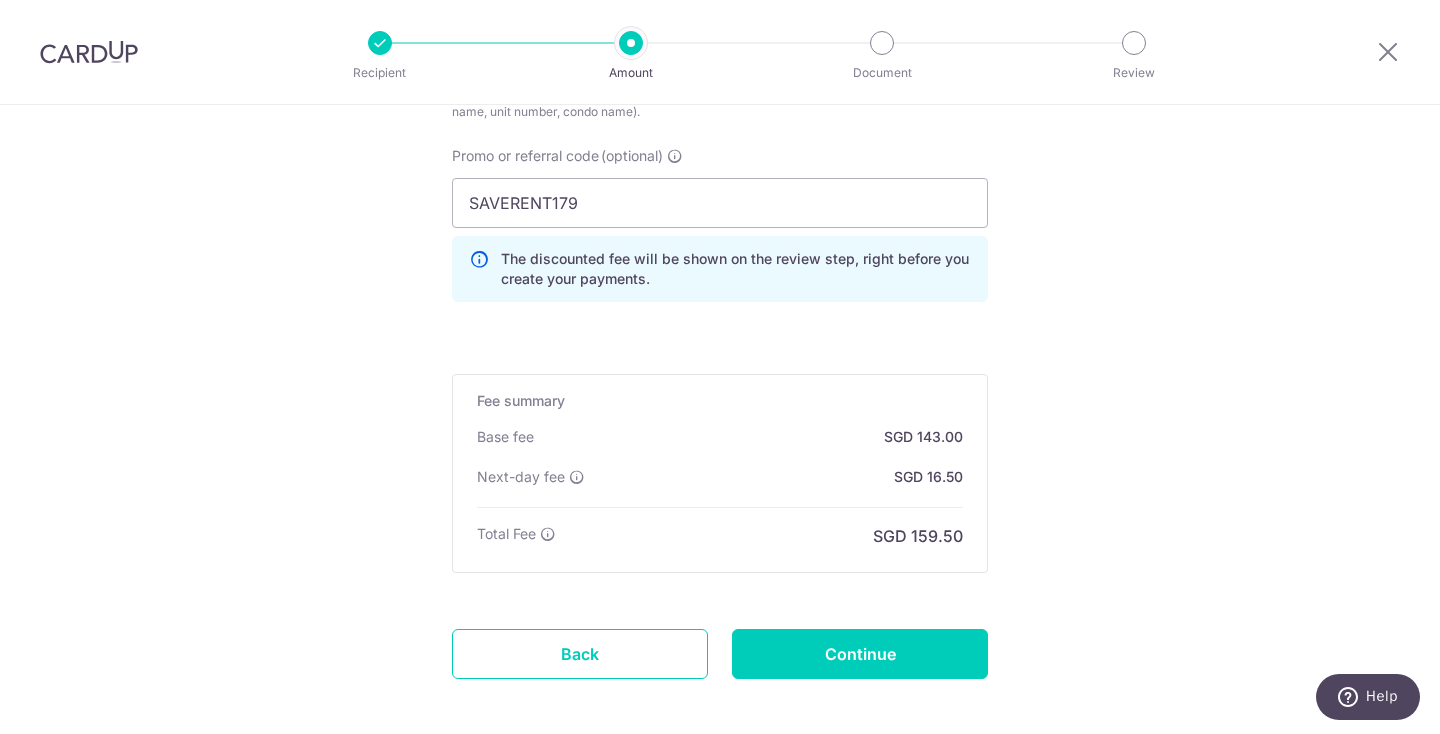 click on "Tell us more about your payment
Enter payment amount
SGD
5,500.00
5500.00
Select Card
**** 8938
Add credit card
Your Cards
**** 8938
Secure 256-bit SSL
Text
New card details
Card
Secure 256-bit SSL" at bounding box center (720, -210) 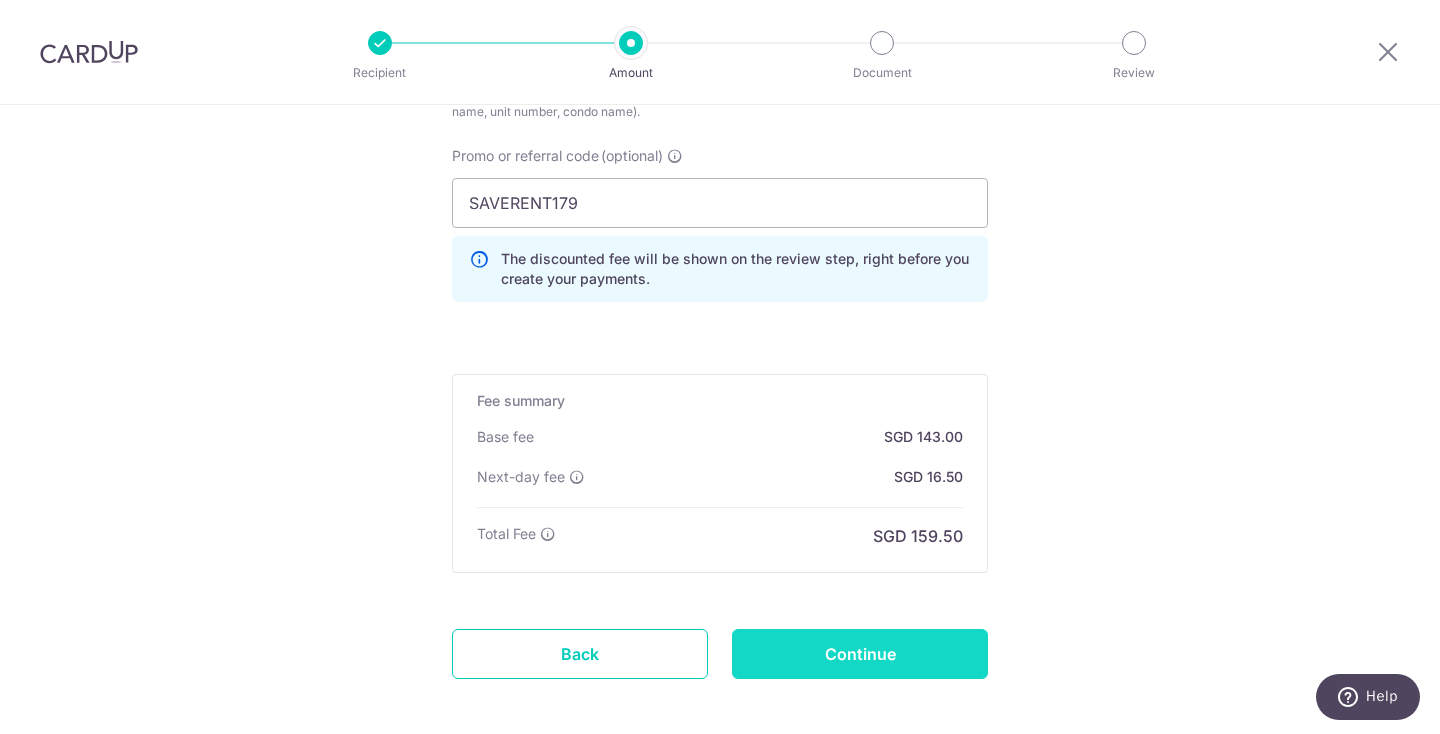 click on "Continue" at bounding box center [860, 654] 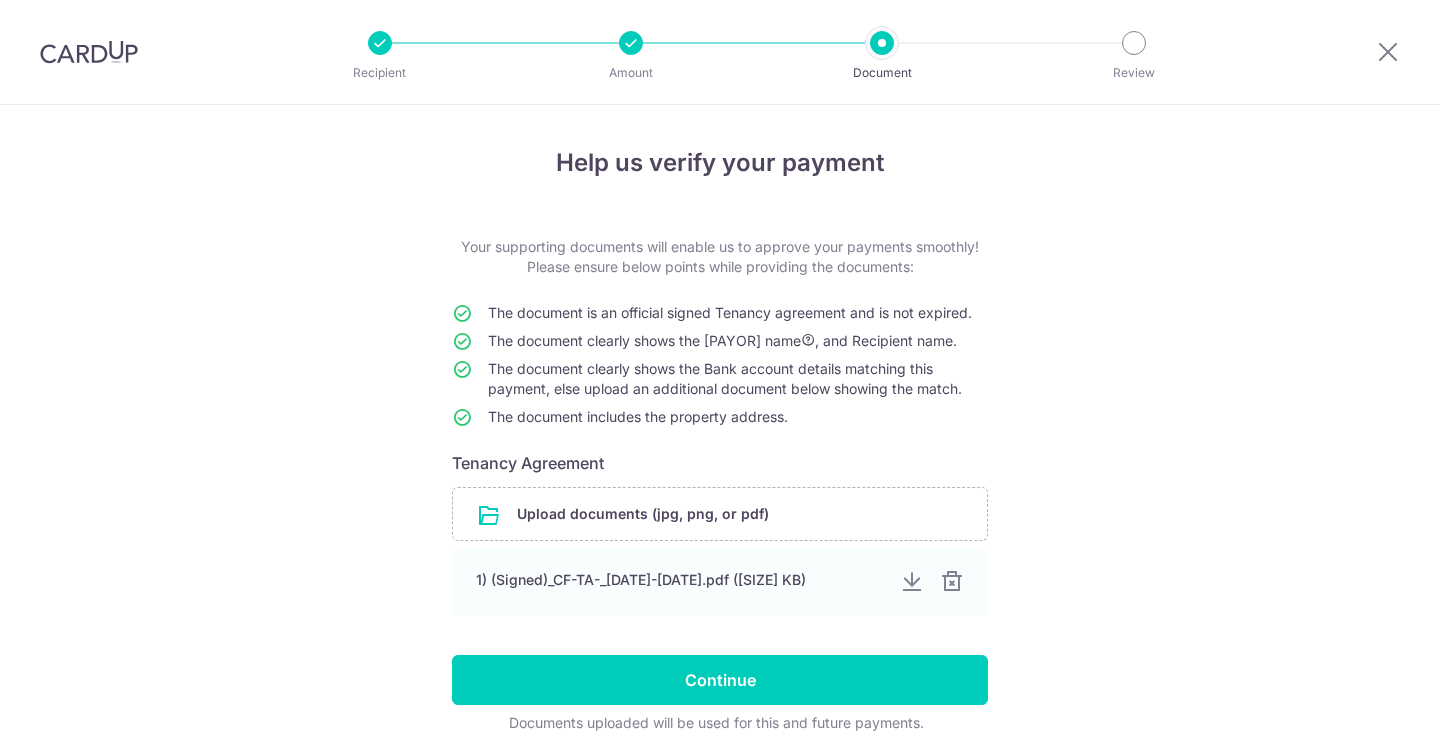 scroll, scrollTop: 0, scrollLeft: 0, axis: both 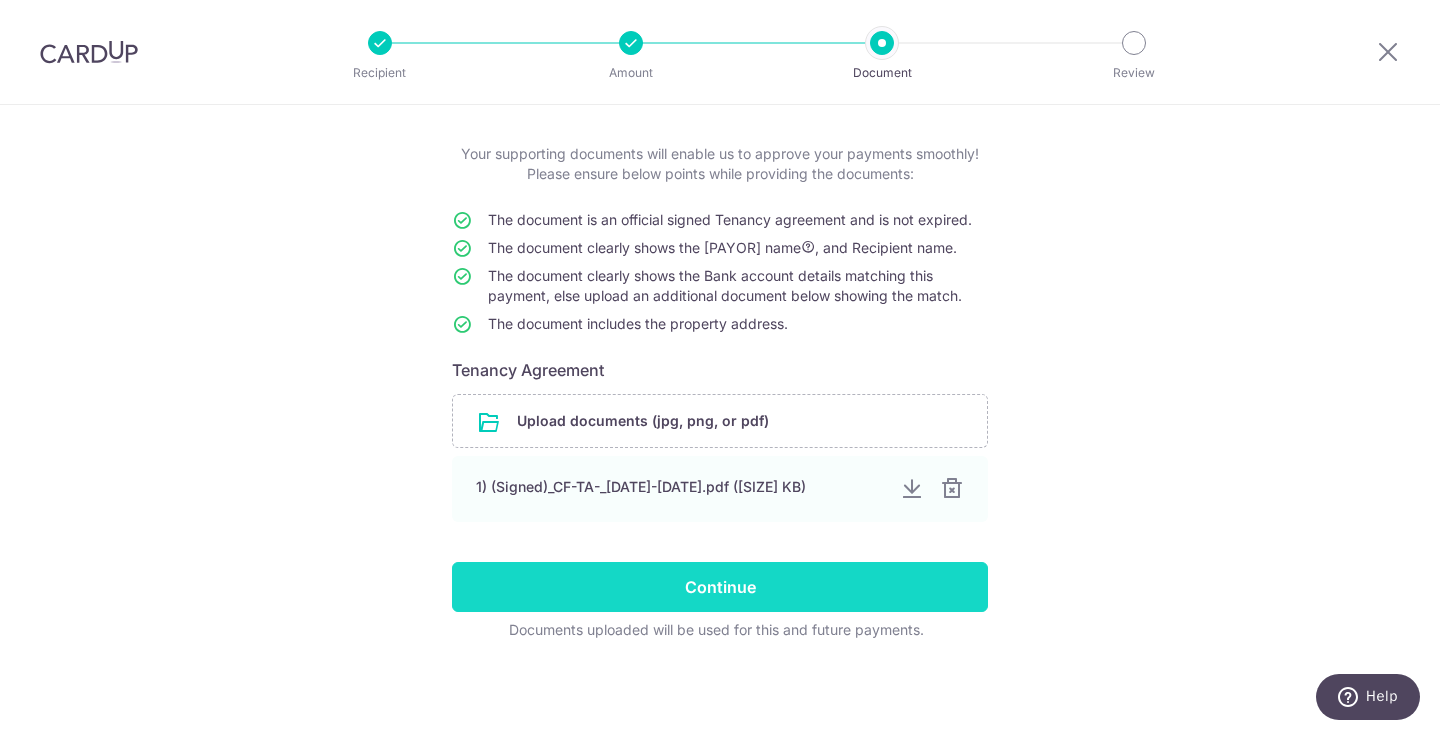 click on "Continue" at bounding box center [720, 587] 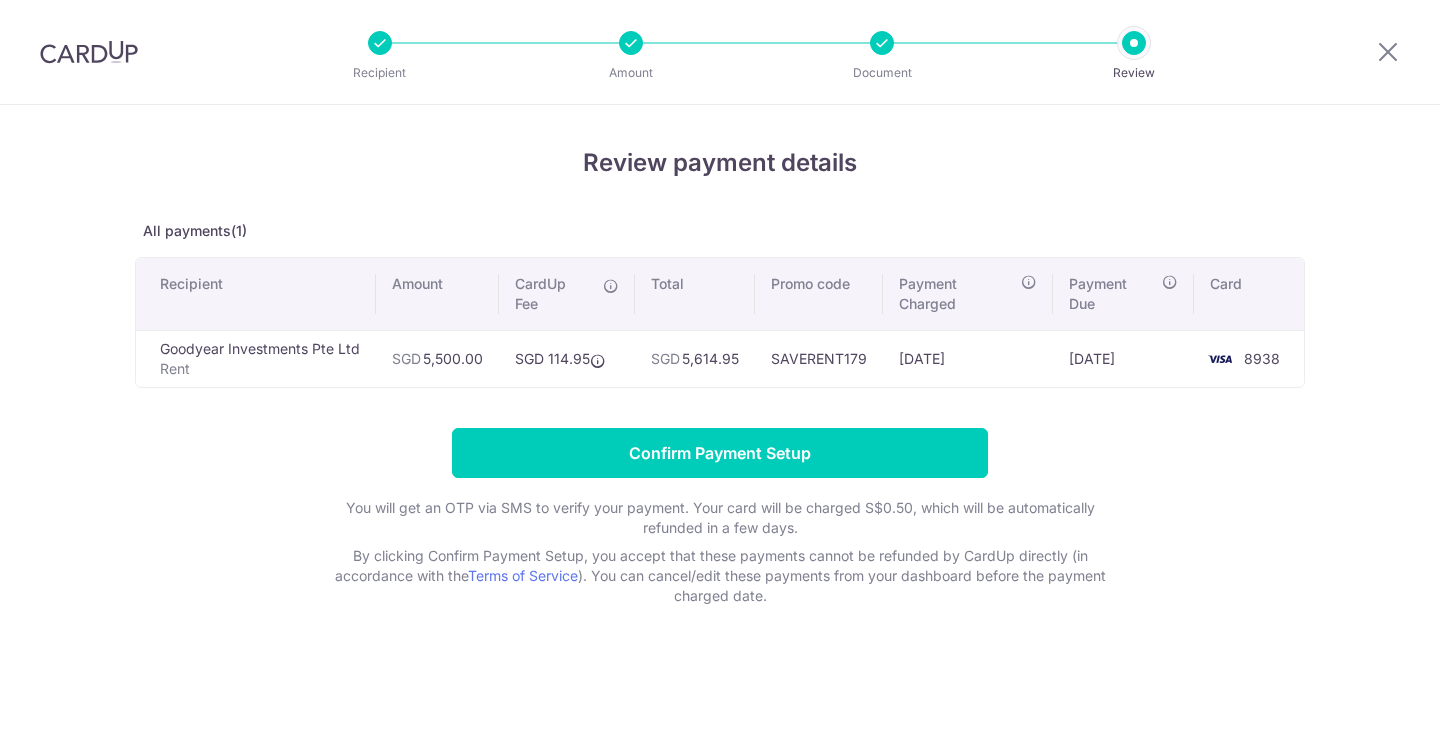 scroll, scrollTop: 0, scrollLeft: 0, axis: both 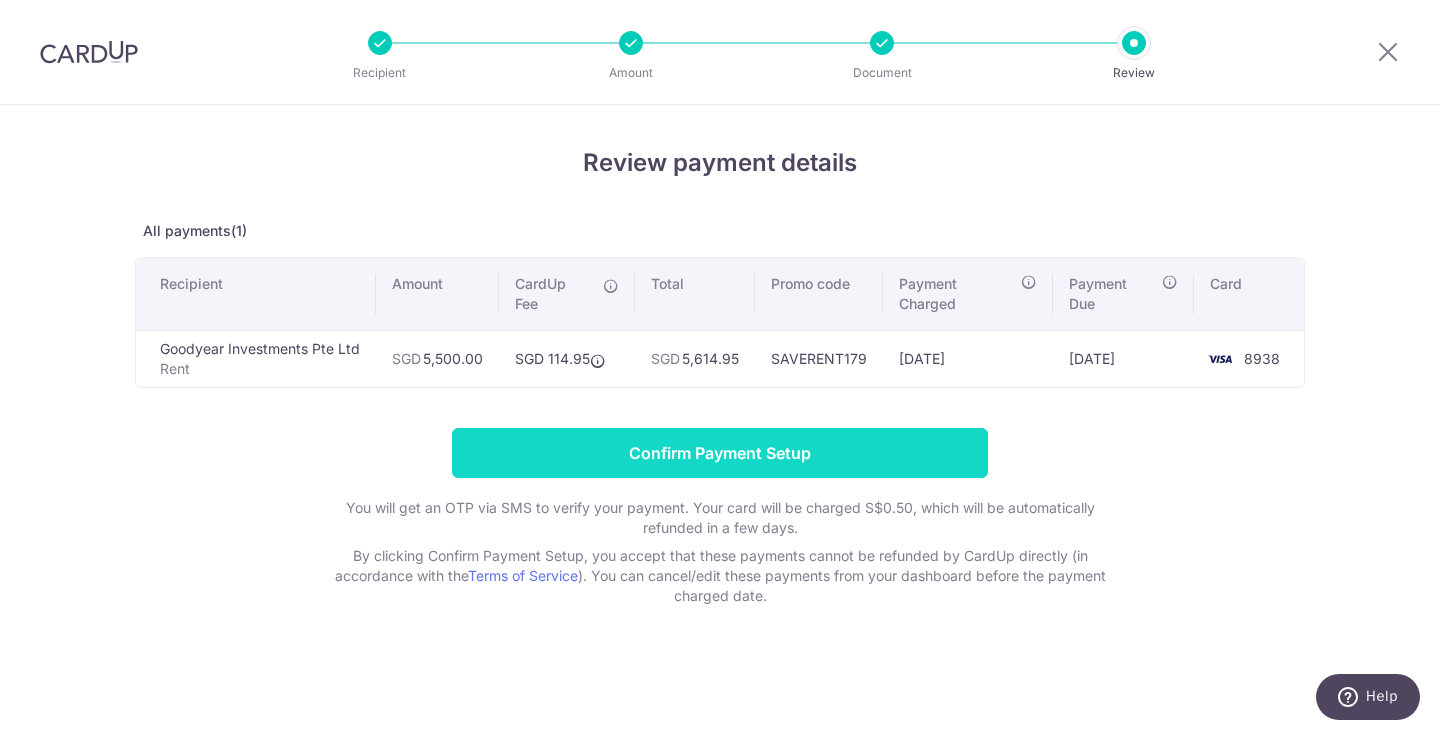 click on "Confirm Payment Setup" at bounding box center (720, 453) 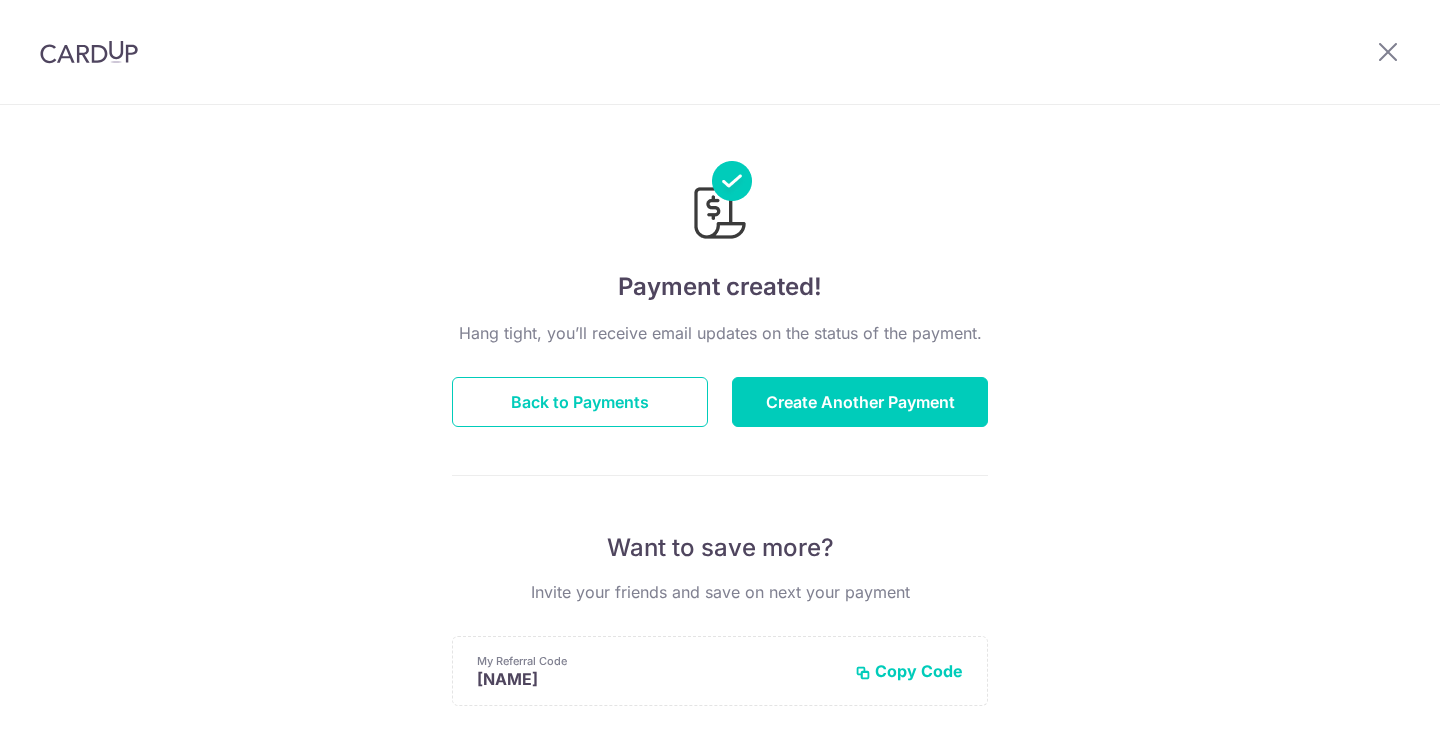 scroll, scrollTop: 0, scrollLeft: 0, axis: both 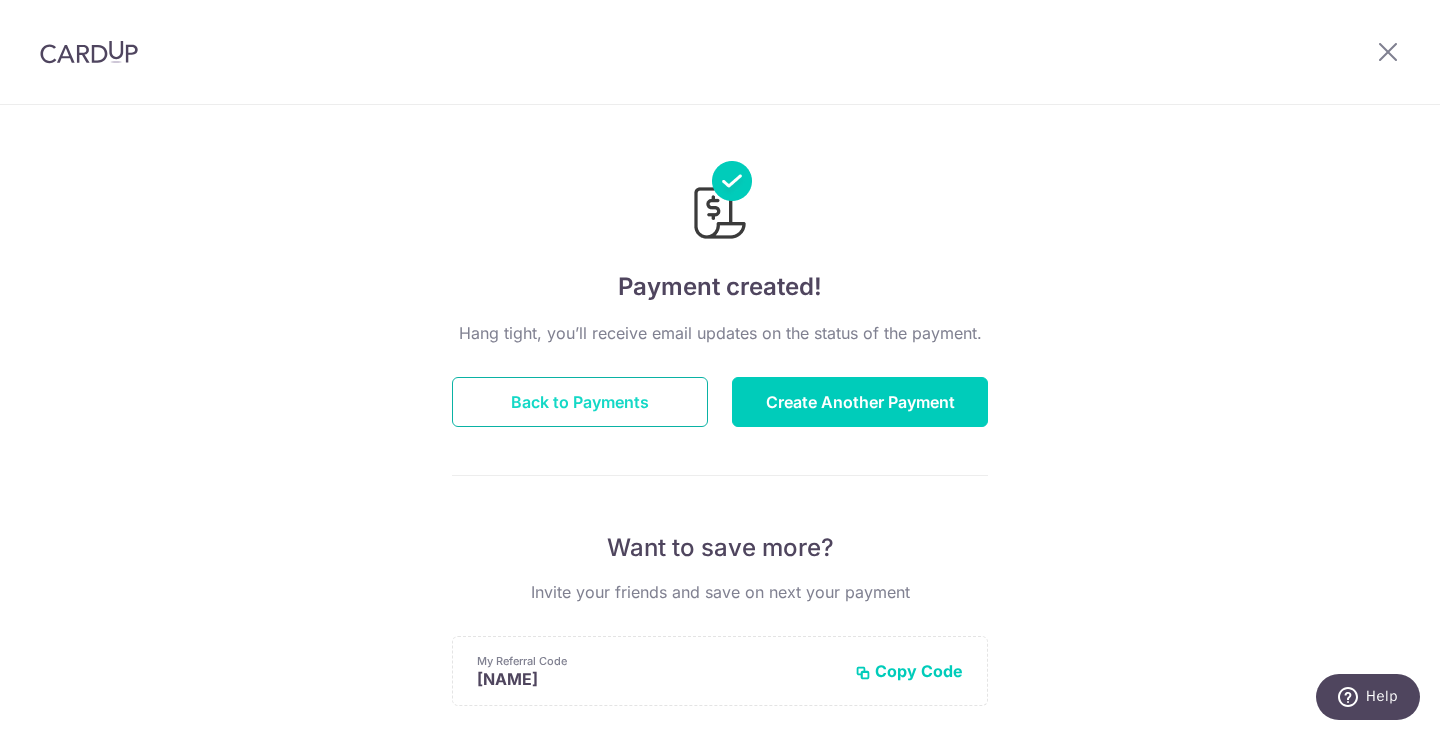 click on "Back to Payments" at bounding box center (580, 402) 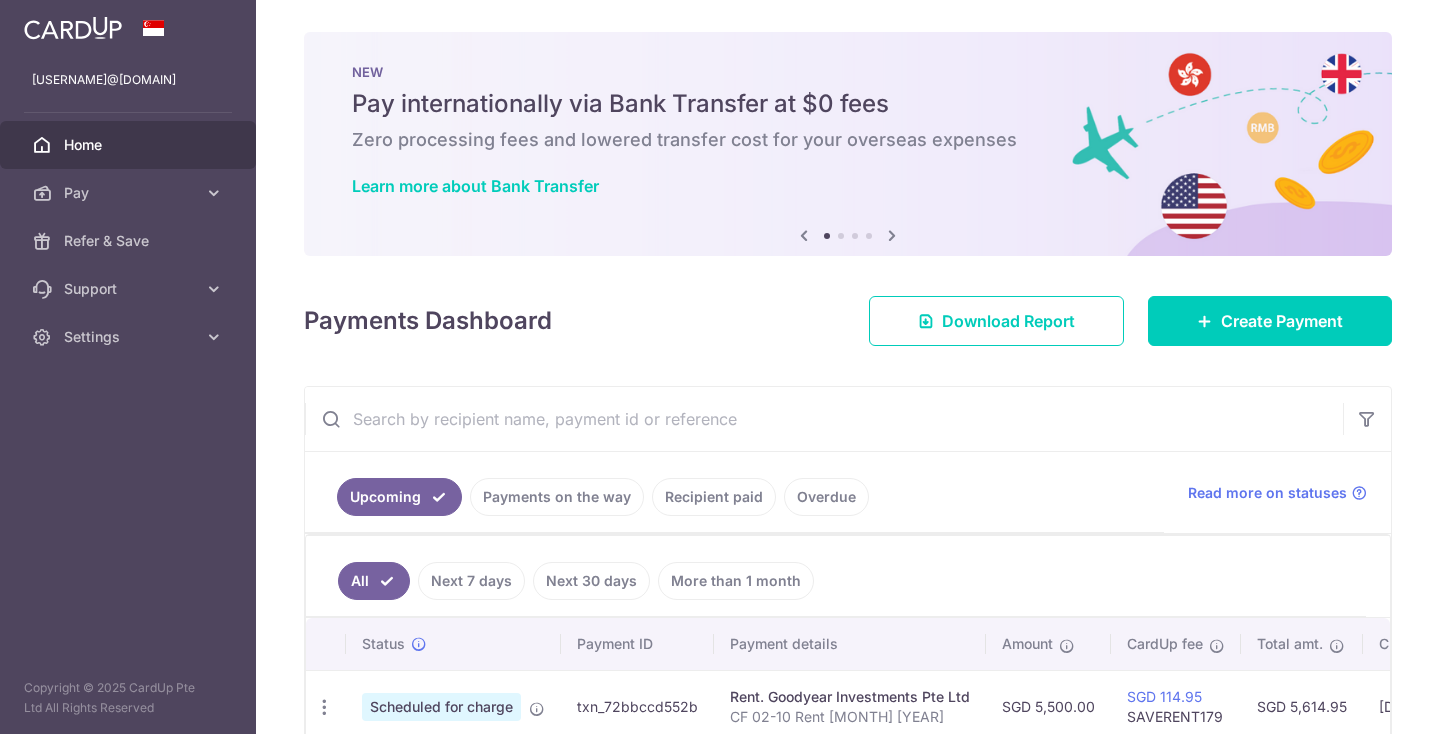 scroll, scrollTop: 0, scrollLeft: 0, axis: both 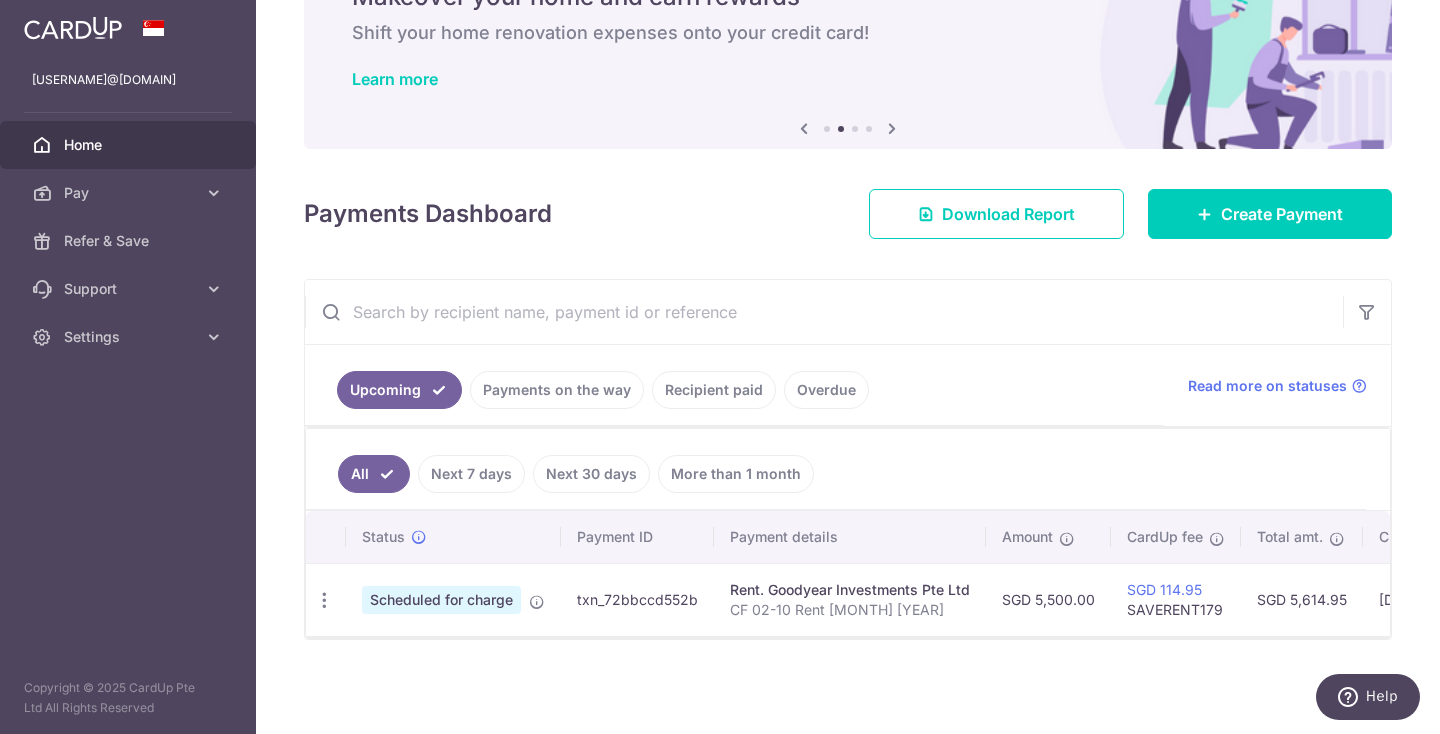 click on "×
Pause Schedule
Pause all future payments in this series
Pause just this one payment
By clicking below, you confirm you are pausing this payment to   on  . Payments can be unpaused at anytime prior to payment taken date.
Confirm
Cancel Schedule
Cancel all future payments in this series
Cancel just this one payment
Confirm
Approve Payment
Recipient Bank Details" at bounding box center (848, 367) 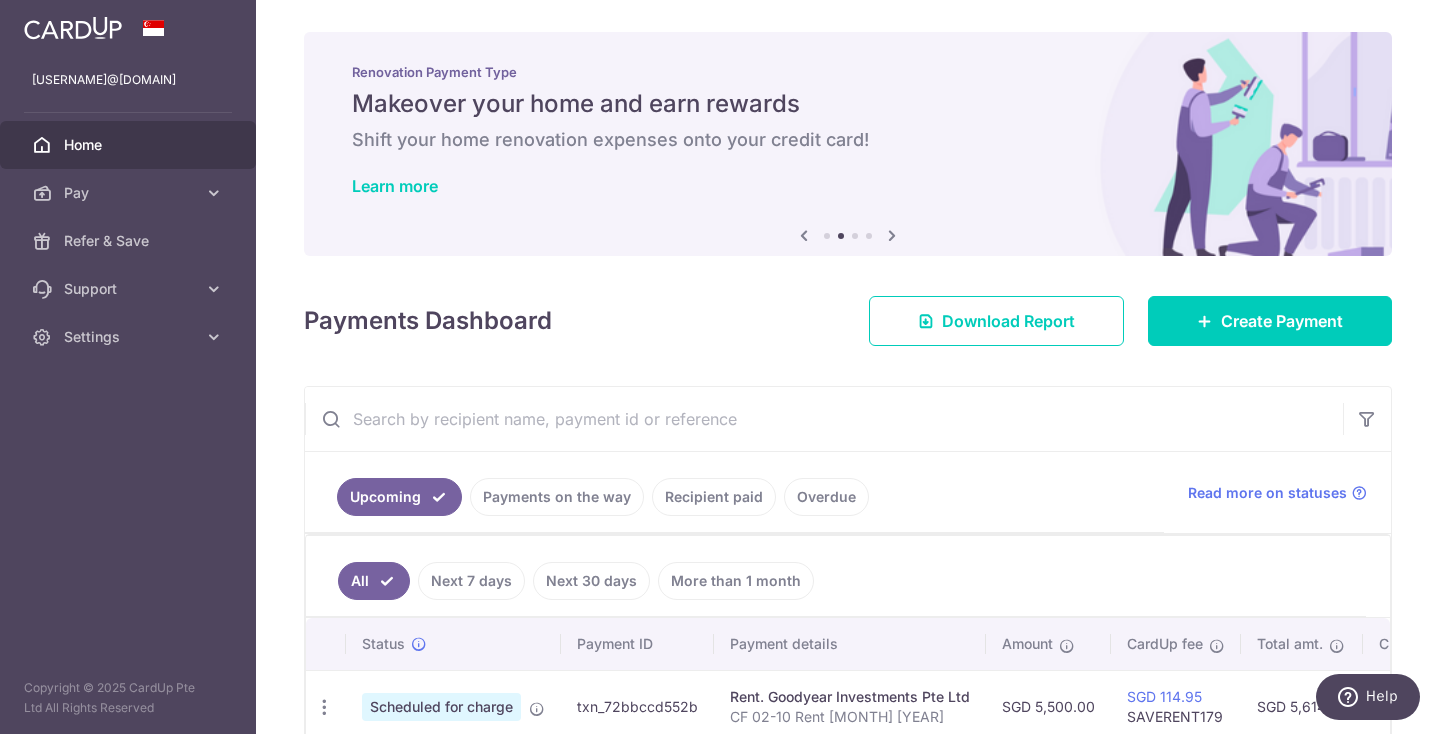 scroll, scrollTop: 0, scrollLeft: 0, axis: both 